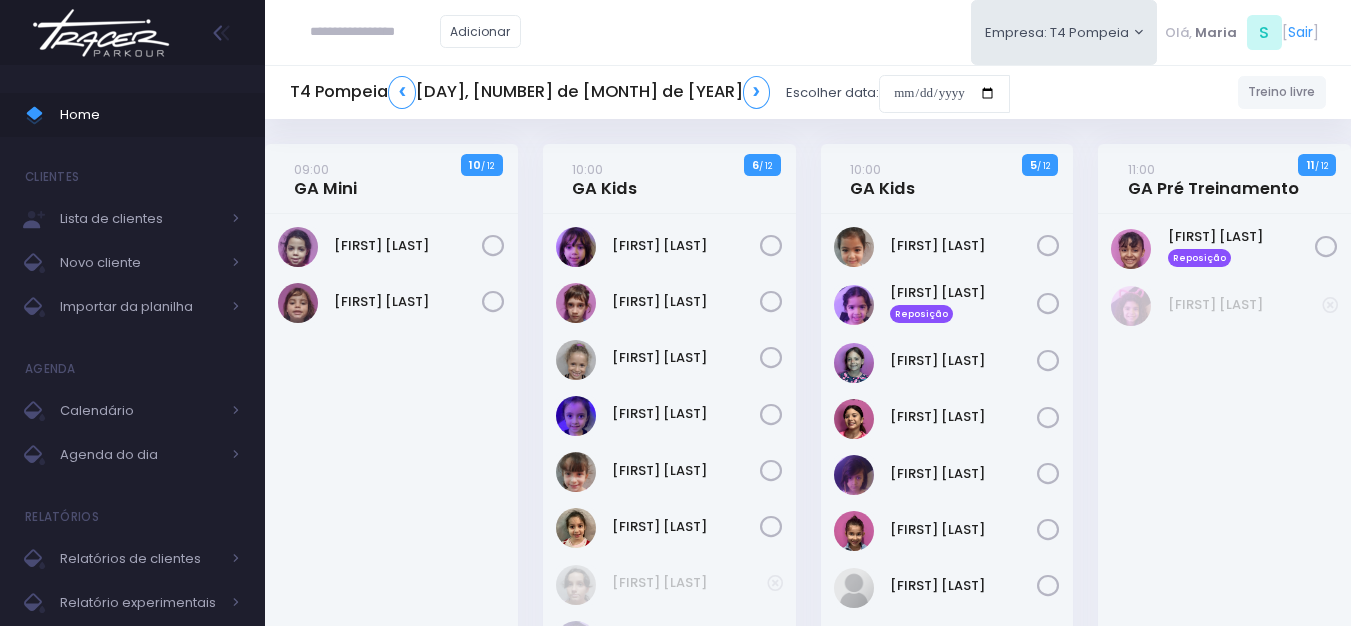 scroll, scrollTop: 0, scrollLeft: 0, axis: both 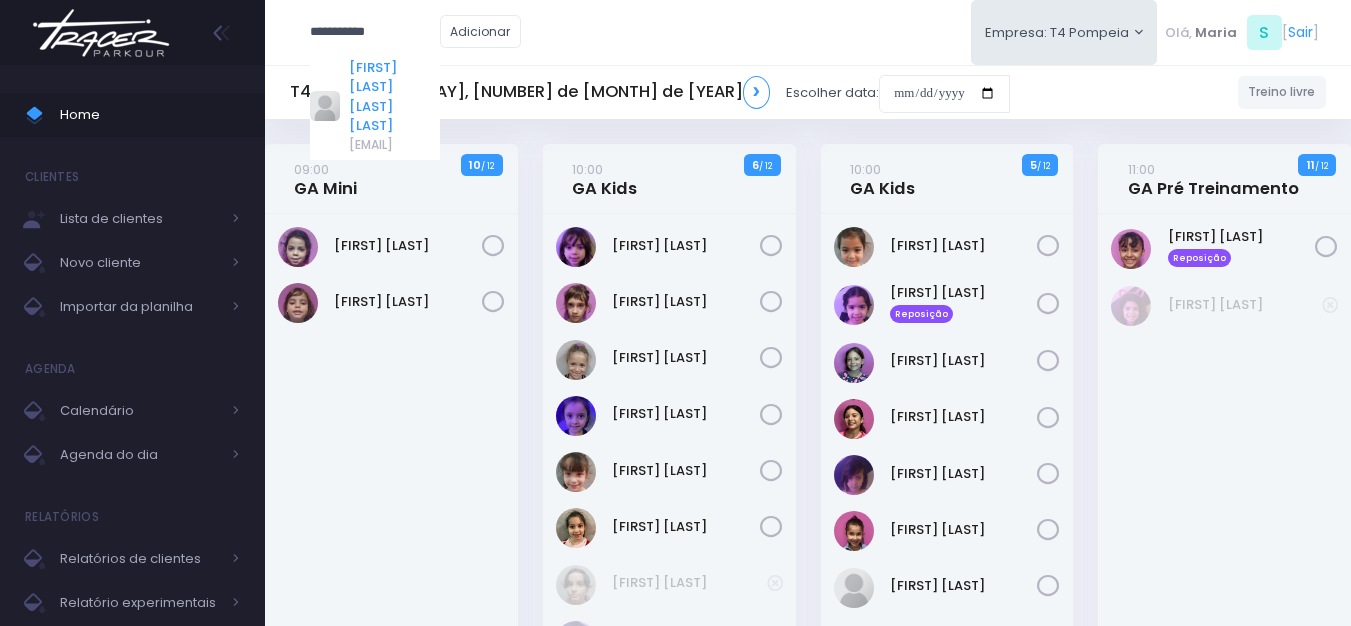 click on "Manuela Bianchi Vieira de Moraes" at bounding box center [394, 97] 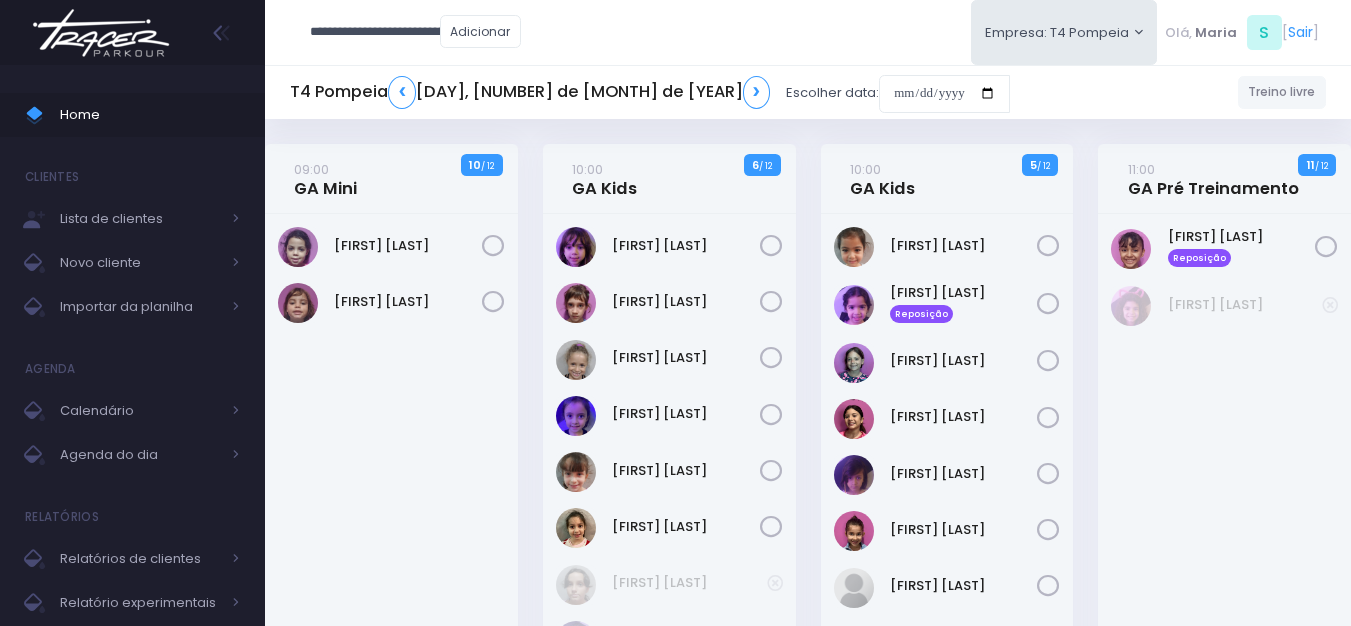 type on "**********" 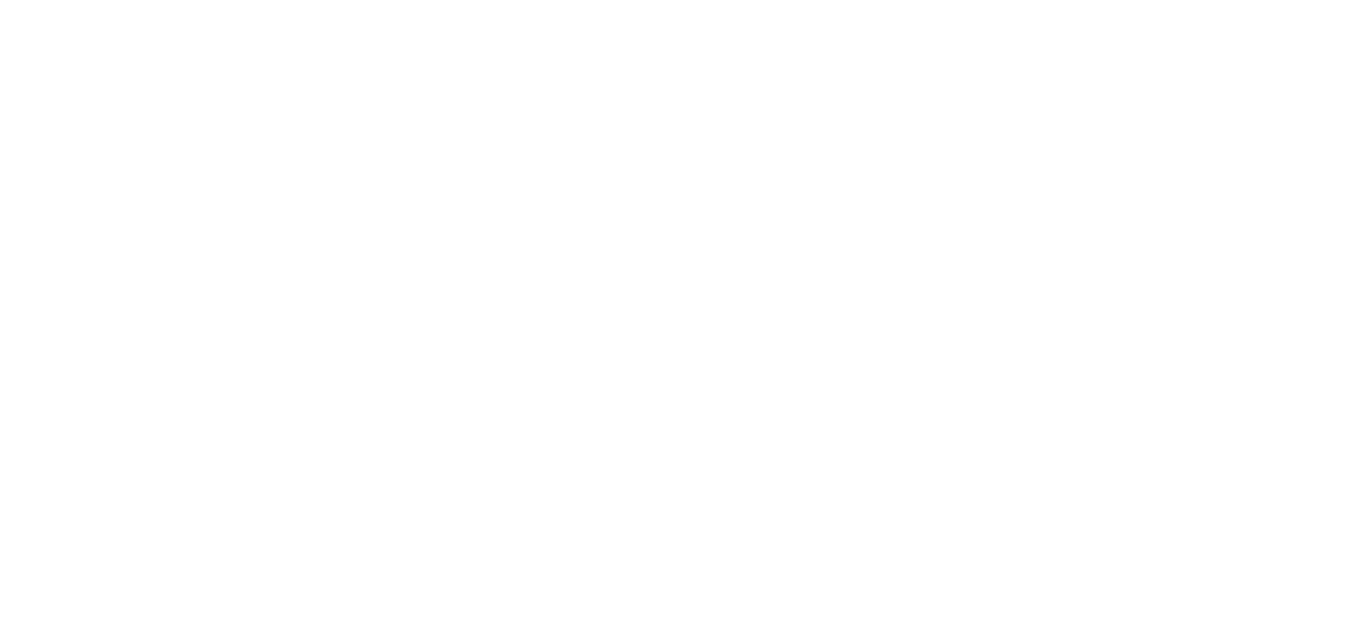 scroll, scrollTop: 0, scrollLeft: 0, axis: both 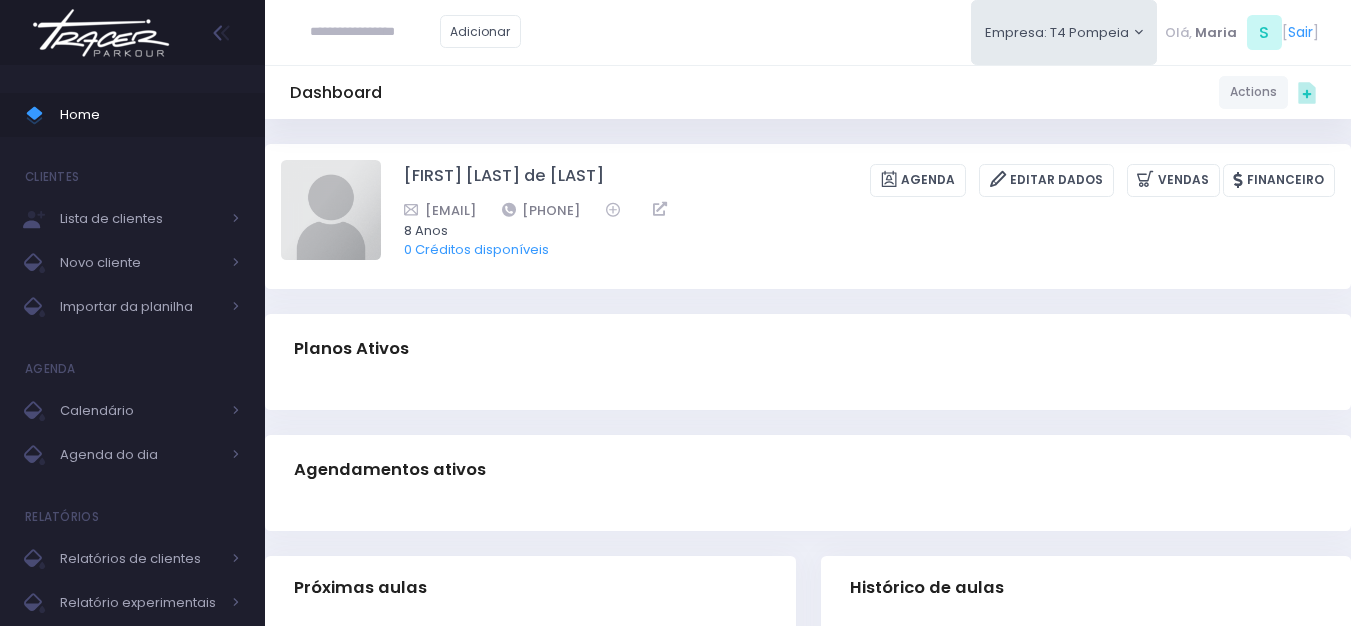 click at bounding box center (101, 33) 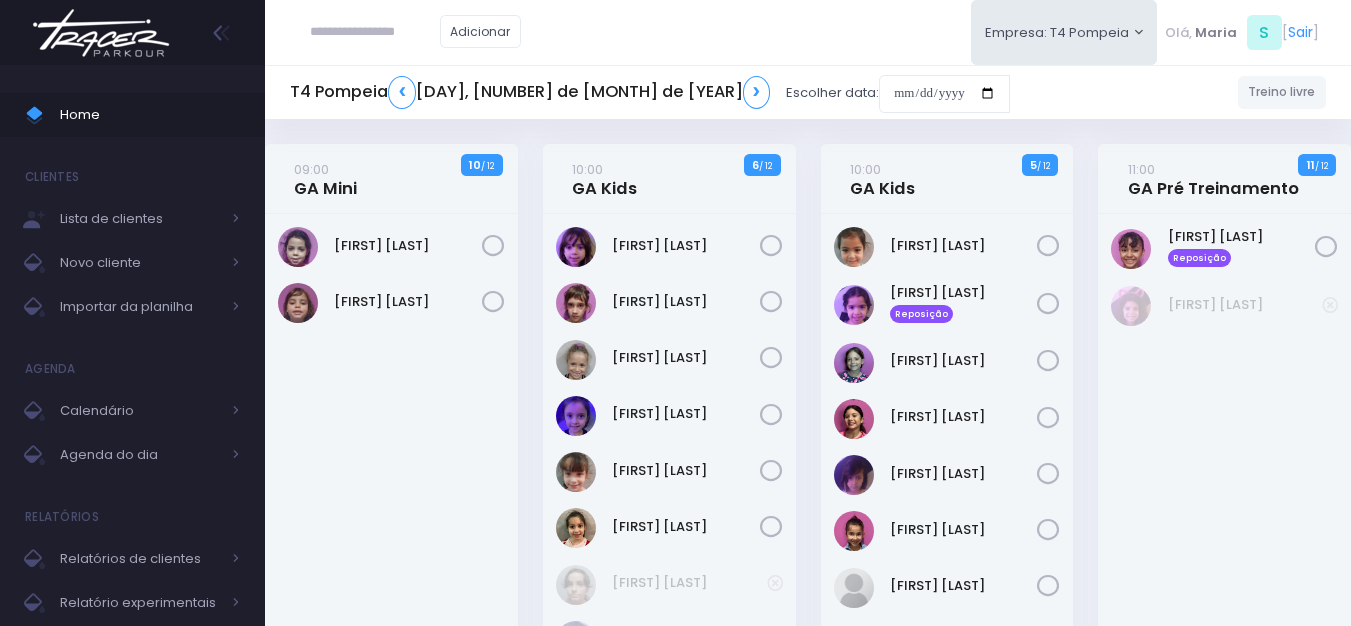 scroll, scrollTop: 0, scrollLeft: 0, axis: both 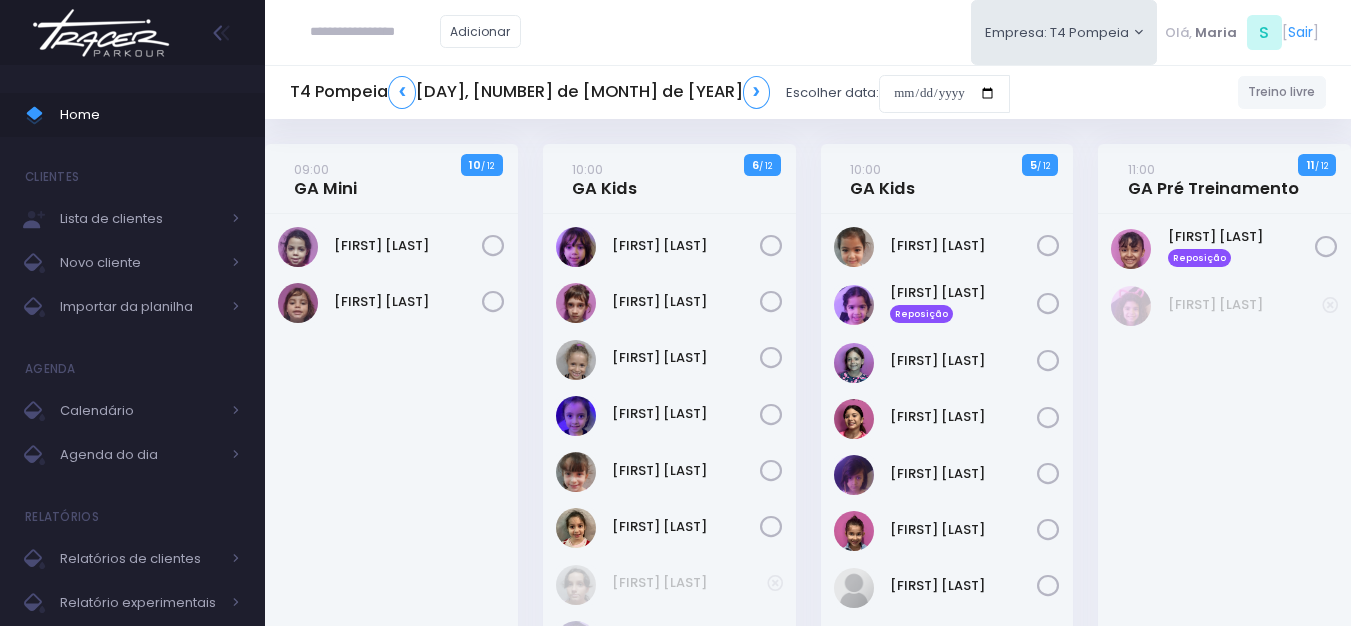 click at bounding box center [375, 32] 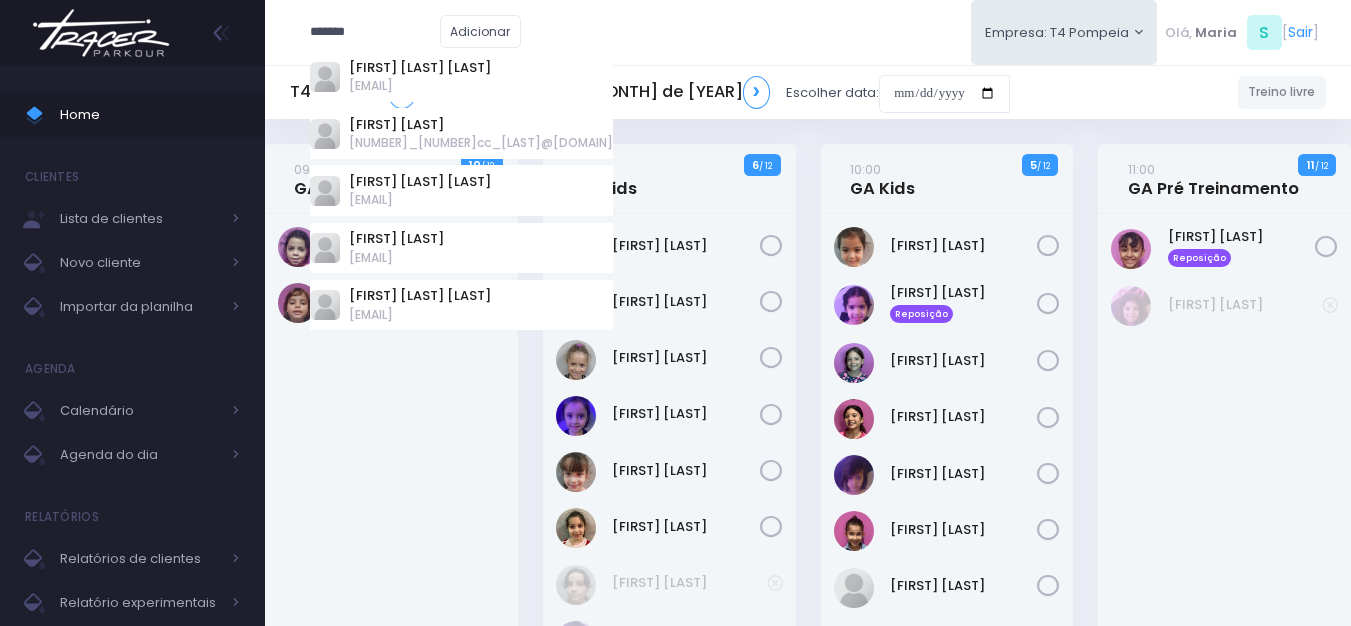 click on "******* Gouveia
Marcio Gouveia Rodrigues
marciorodrigues8@hotmail.com
Victoria Gouveia
100002222cc_lambertucci@hotmail.com
Bruno Cesar Gouveia Malagoli
alemalagoli@terra.com.br
Eduardo Gouveia" at bounding box center (415, 32) 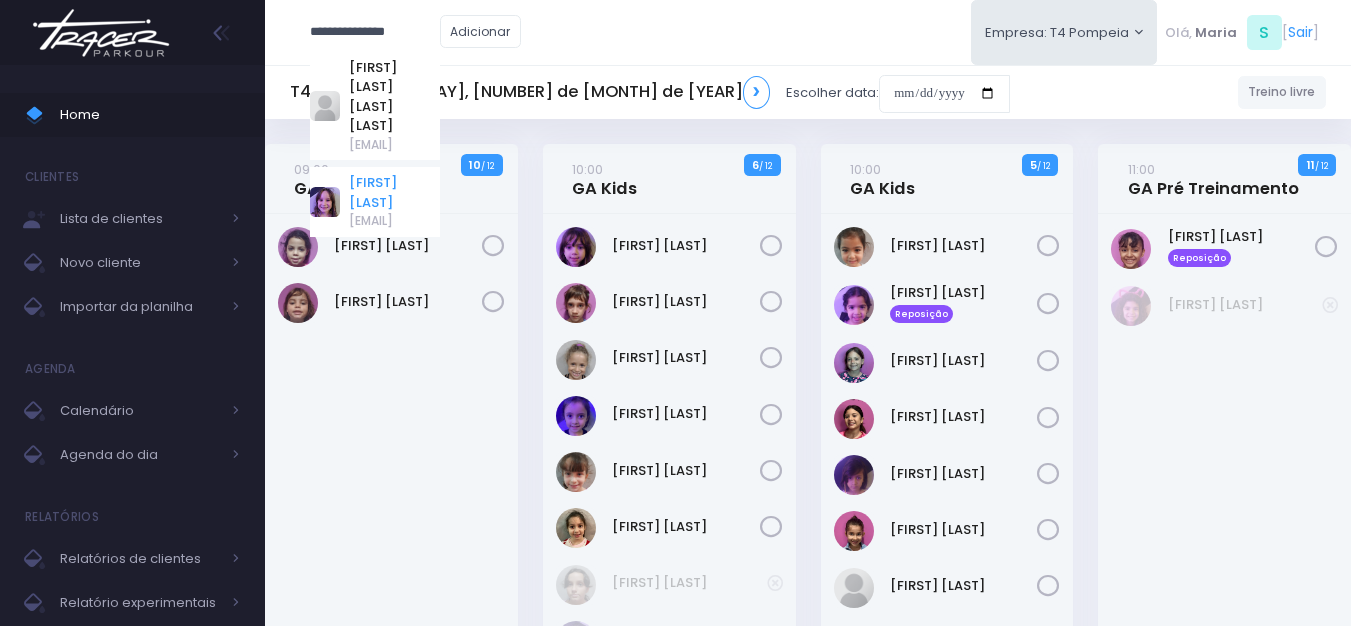 click on "Melissa Gouveia" at bounding box center [394, 192] 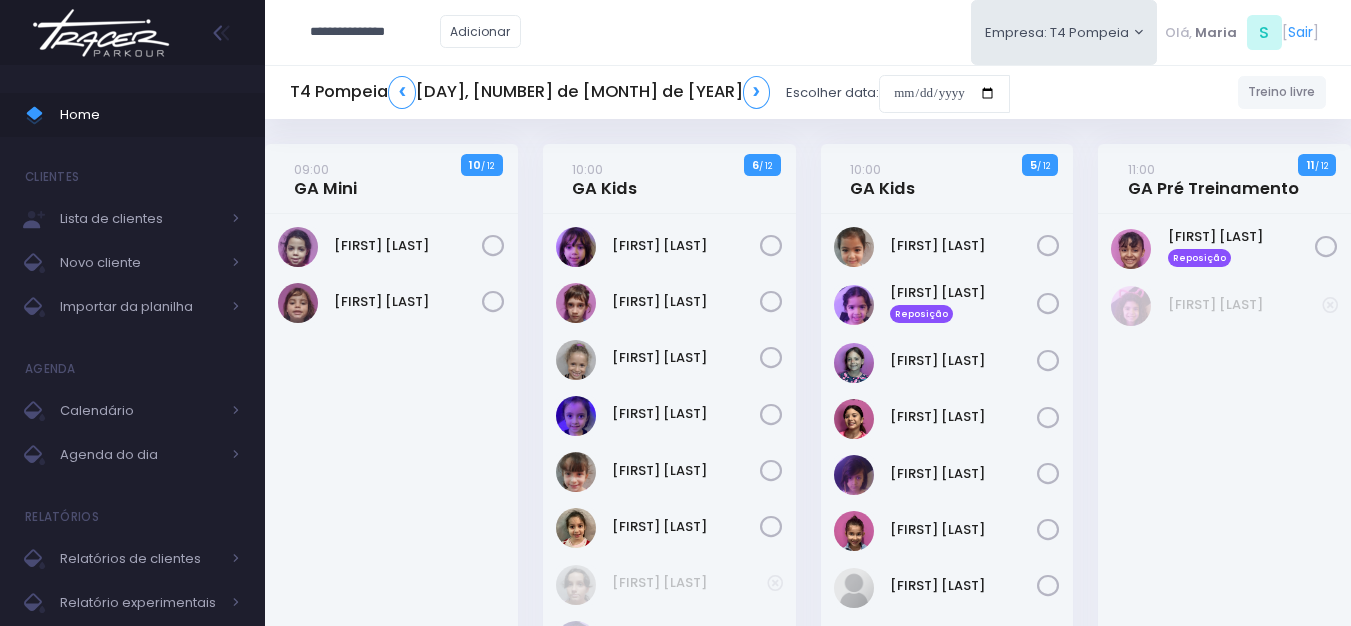 type on "**********" 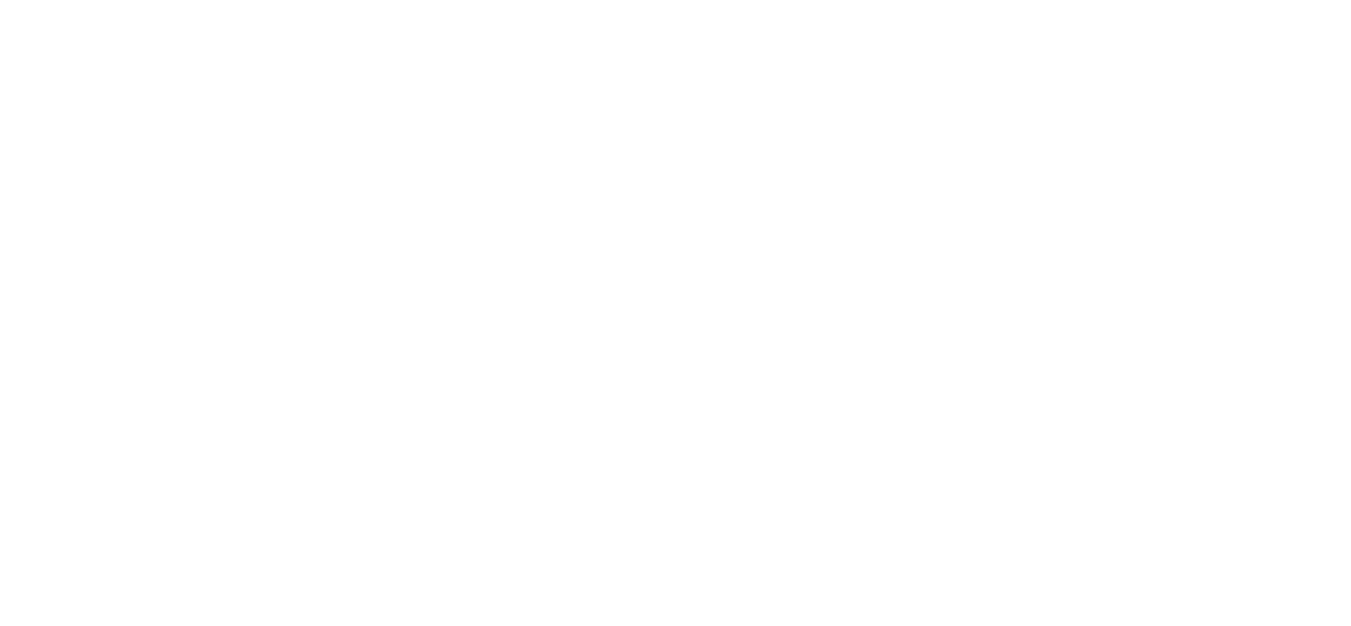 scroll, scrollTop: 0, scrollLeft: 0, axis: both 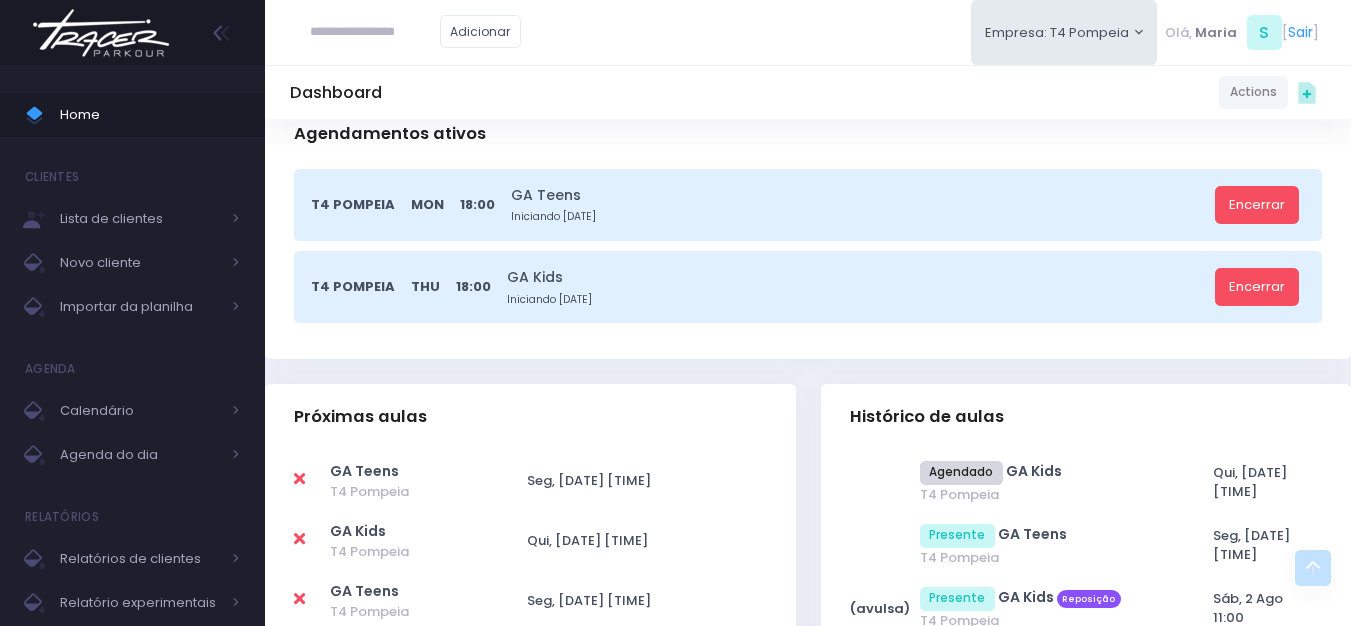click on "T4 Pompeia
Mon
18:00
GA Teens
Iniciando 14 de Julho de 2025
Encerrar
T4 Pompeia
Thu
18:00
GA Kids
Iniciando 3 de Abril de 2025
Encerrar" at bounding box center [808, 264] 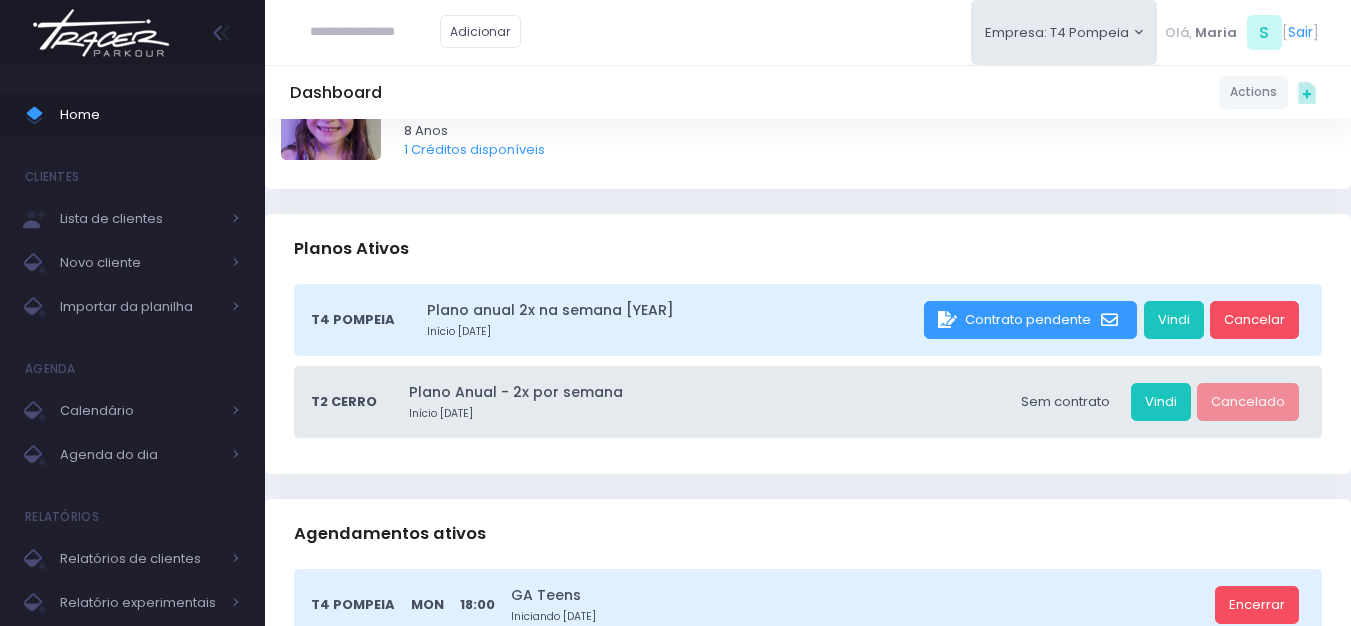 scroll, scrollTop: 0, scrollLeft: 0, axis: both 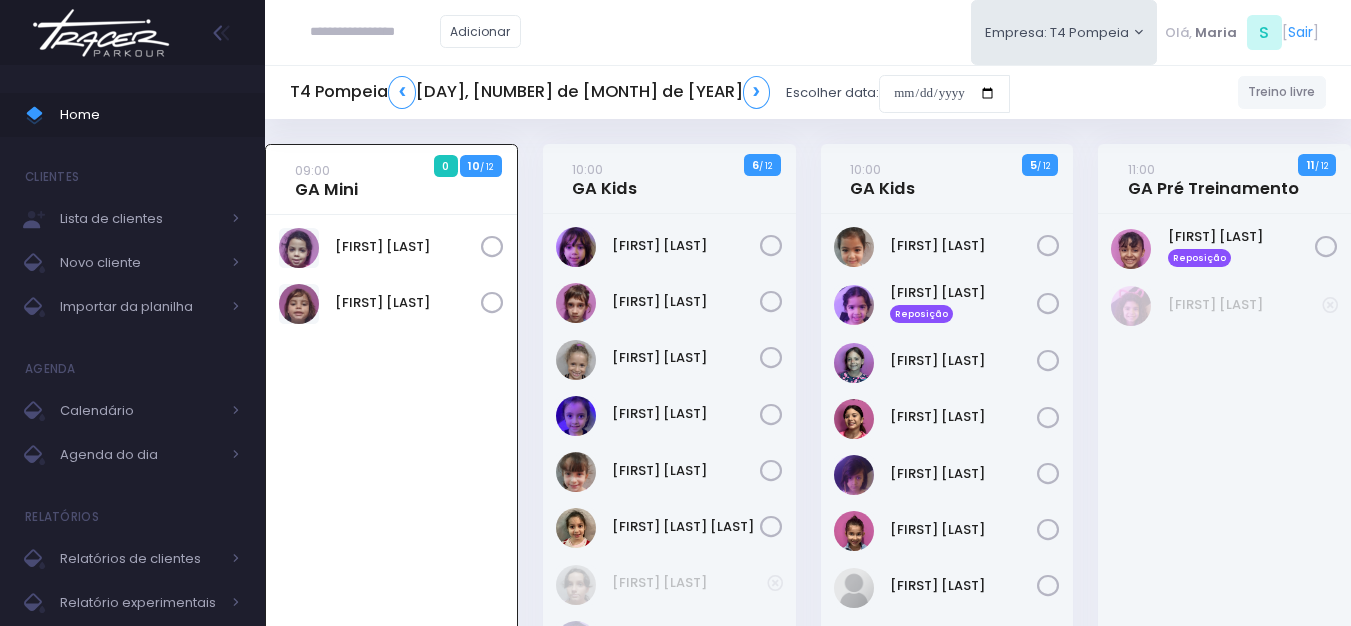 click at bounding box center (375, 32) 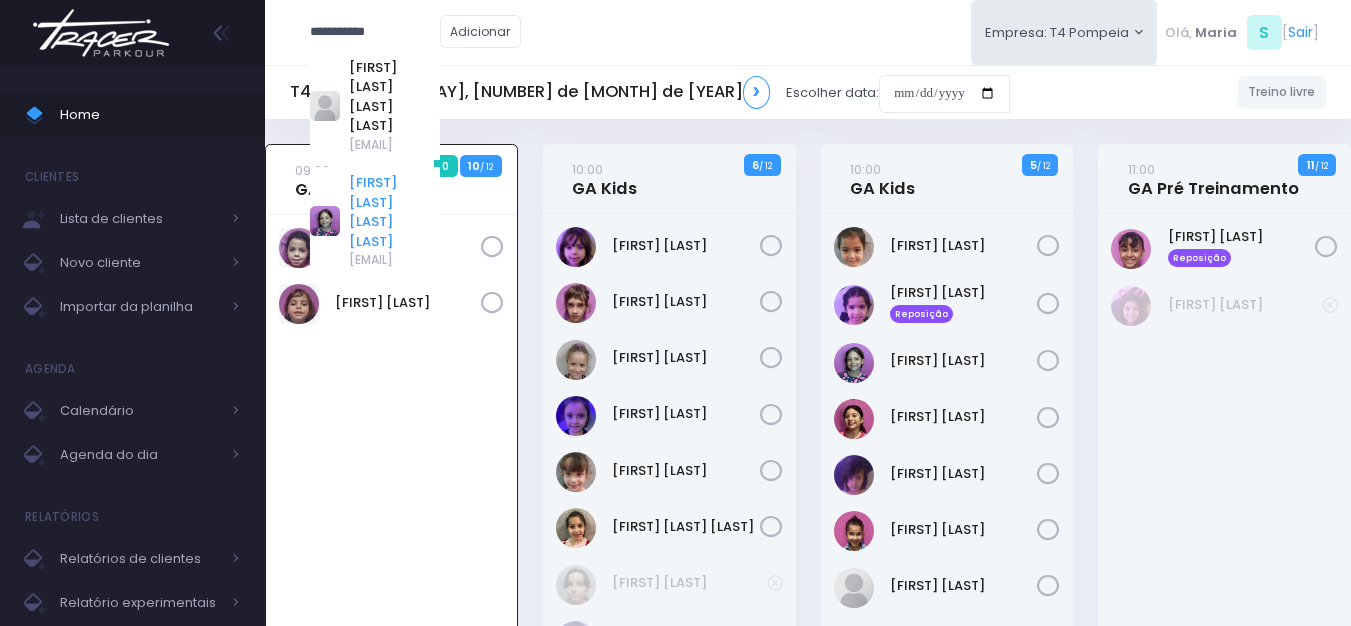 click on "Irene Zylbersztajn de Sá" at bounding box center [394, 212] 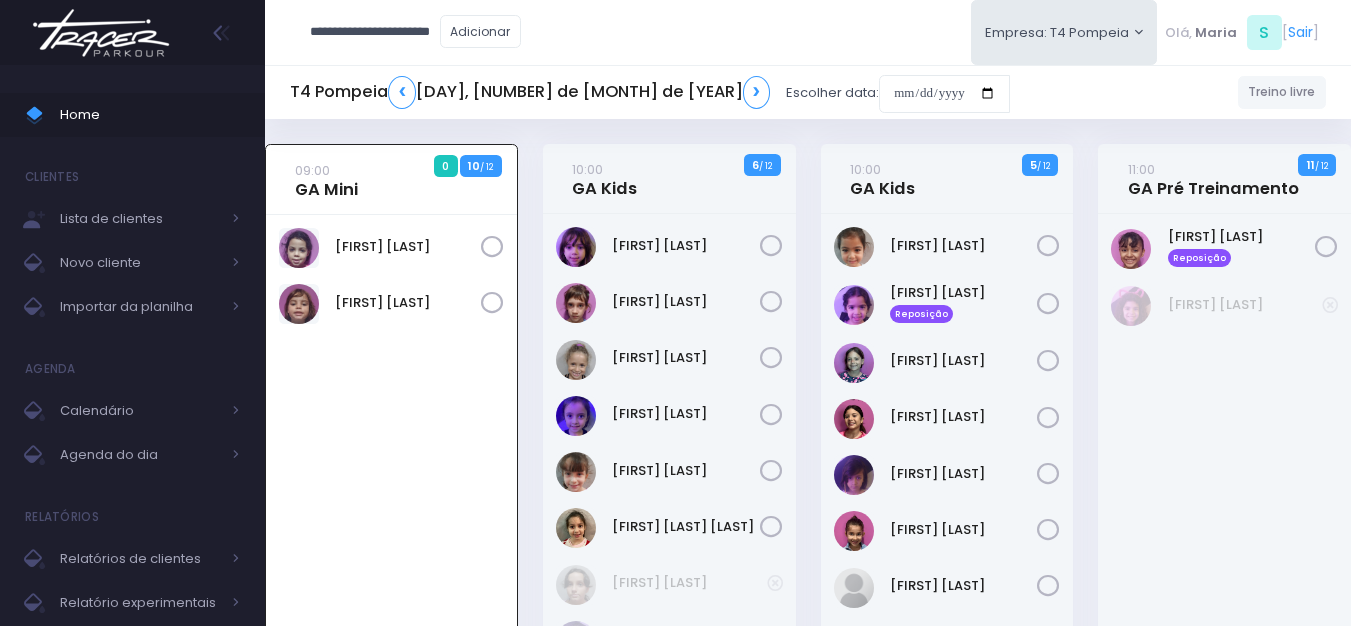 type on "**********" 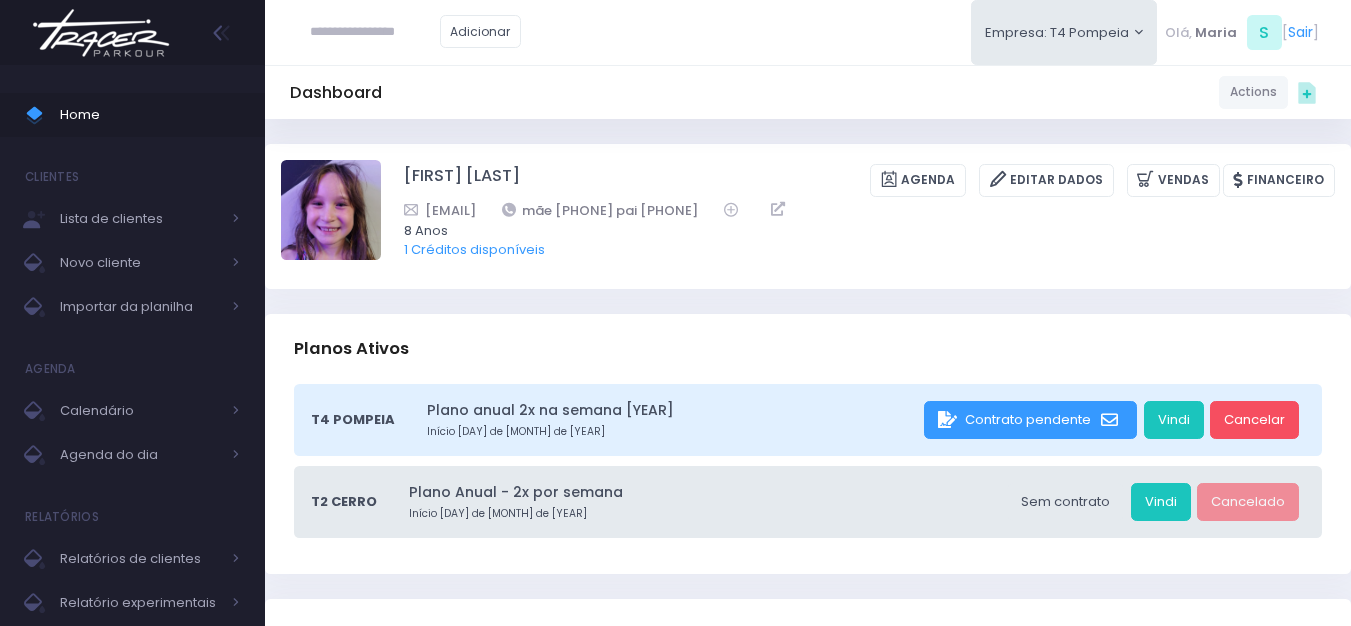 scroll, scrollTop: 0, scrollLeft: 0, axis: both 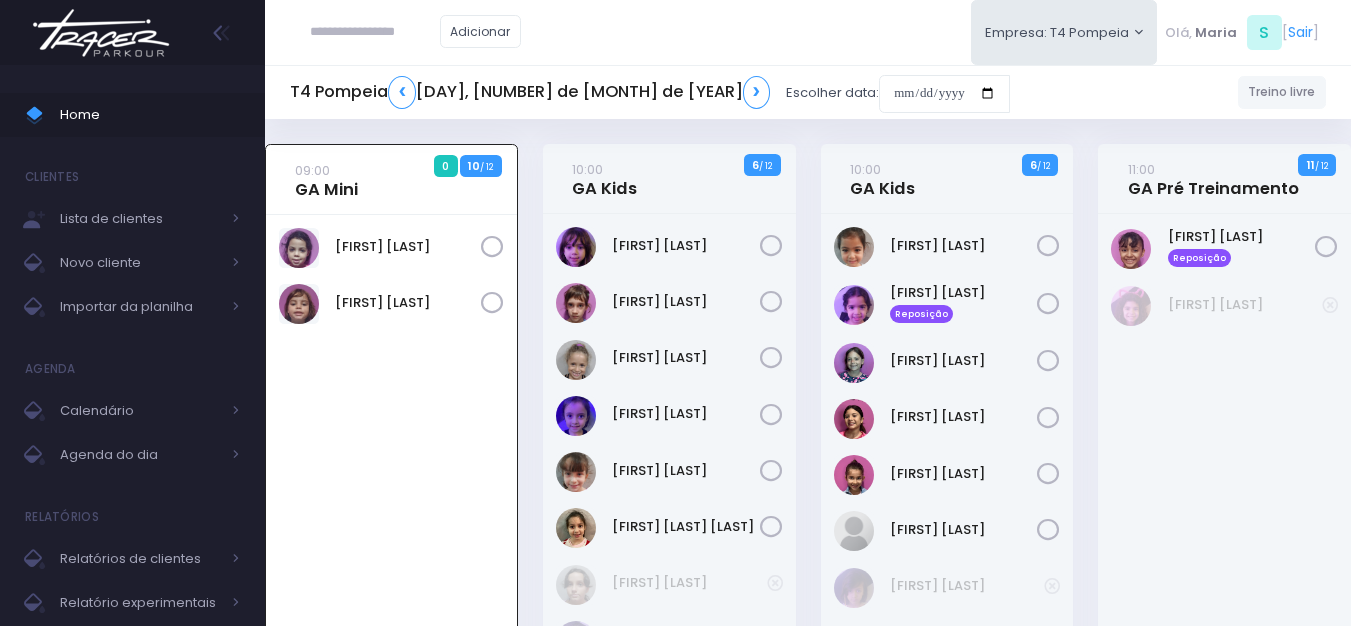 click at bounding box center (375, 32) 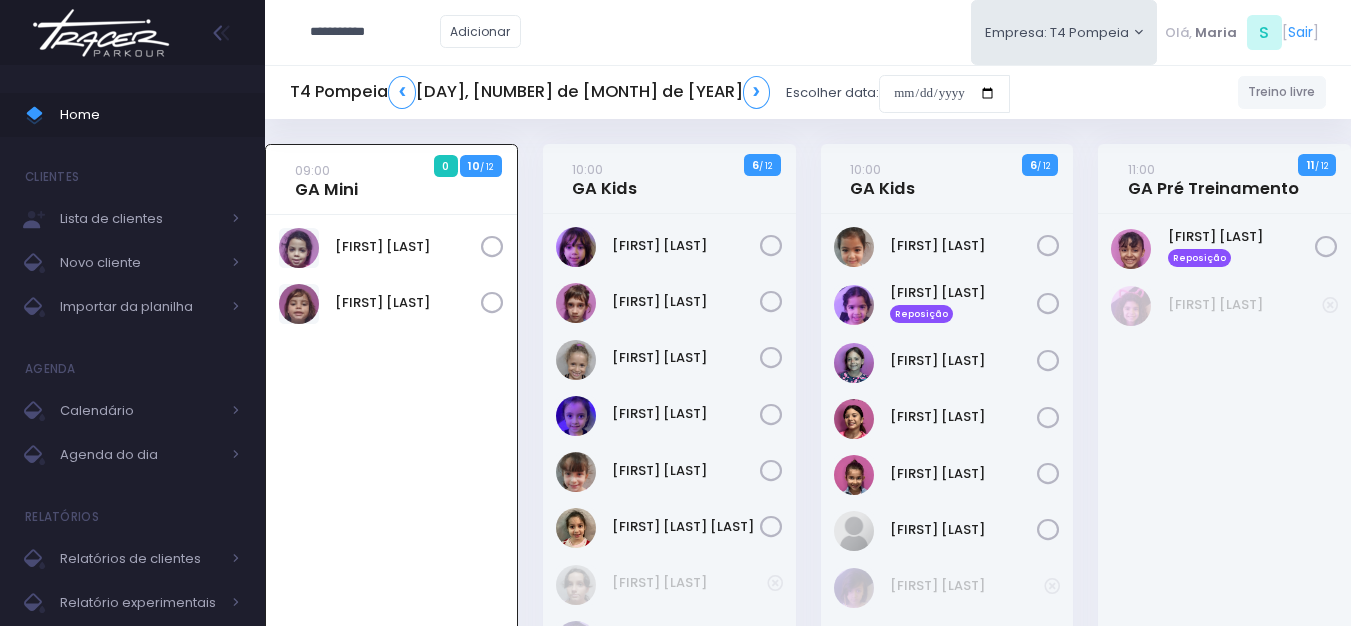click on "**********" at bounding box center [375, 32] 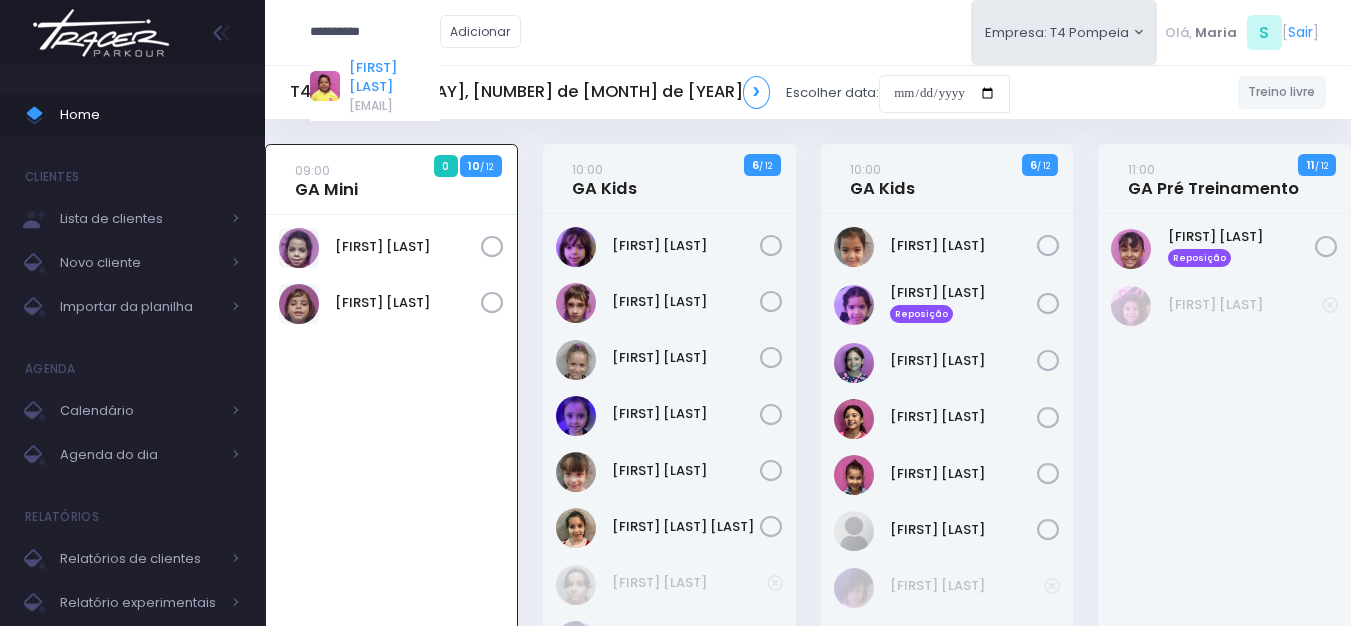 click on "Valentina scholz" at bounding box center [394, 77] 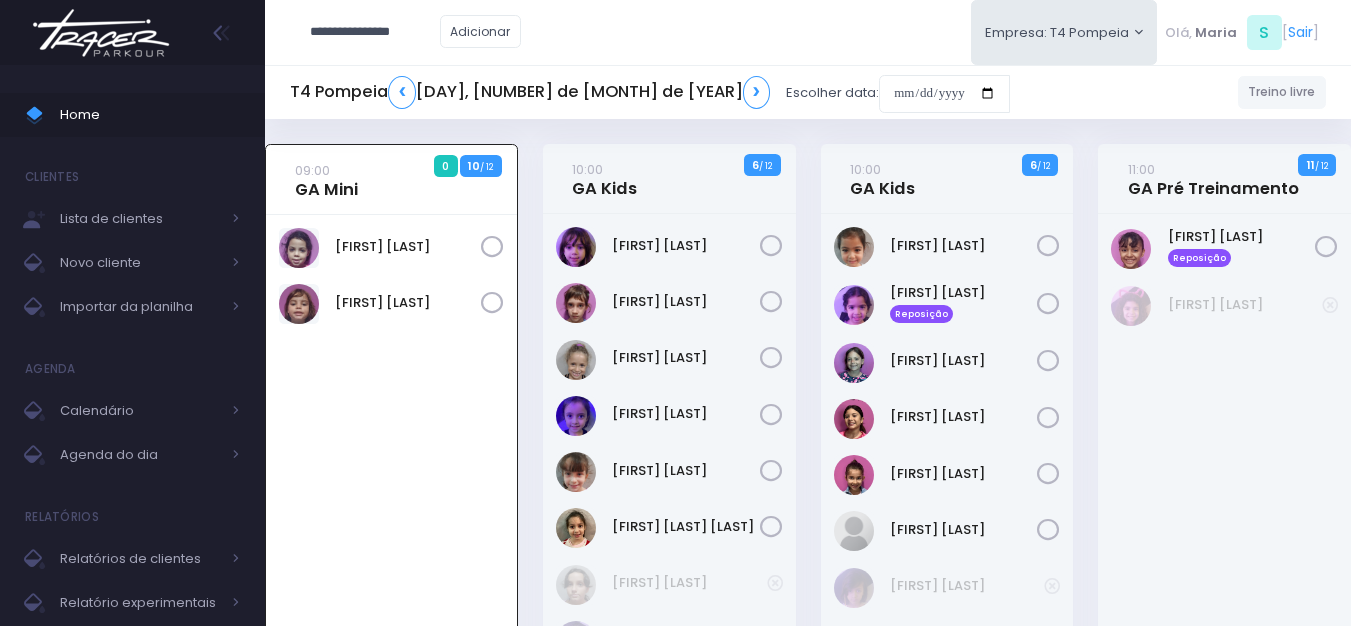 type on "**********" 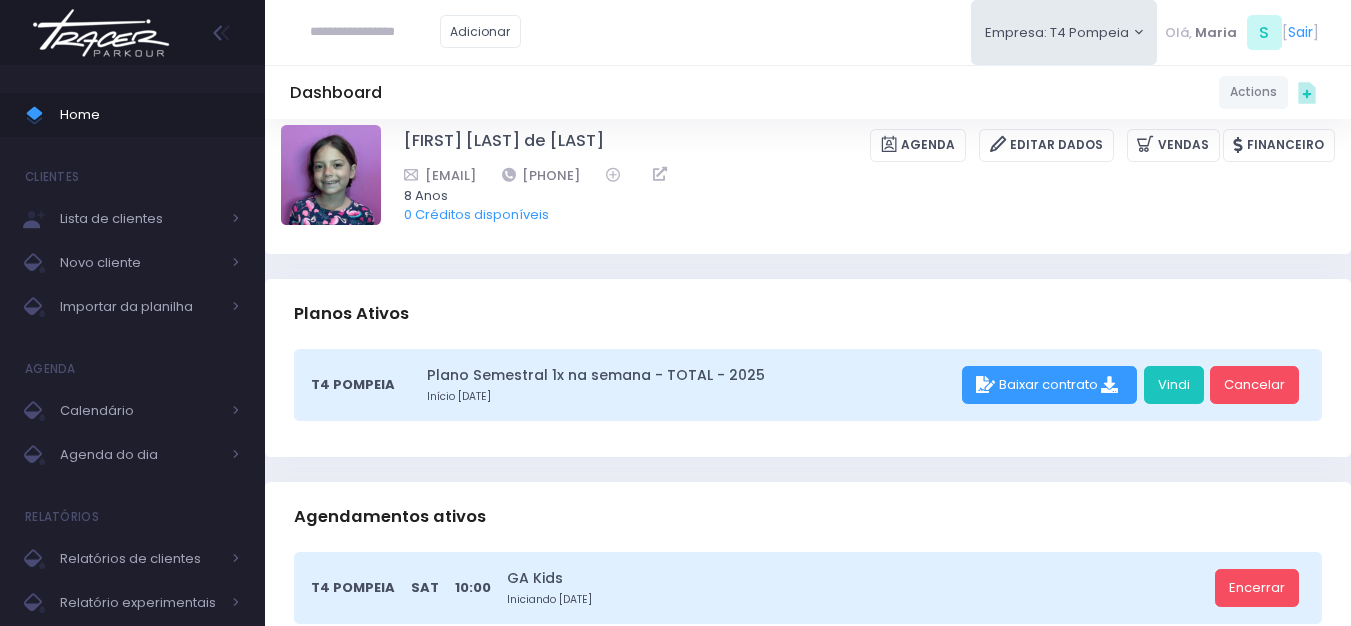 scroll, scrollTop: 0, scrollLeft: 0, axis: both 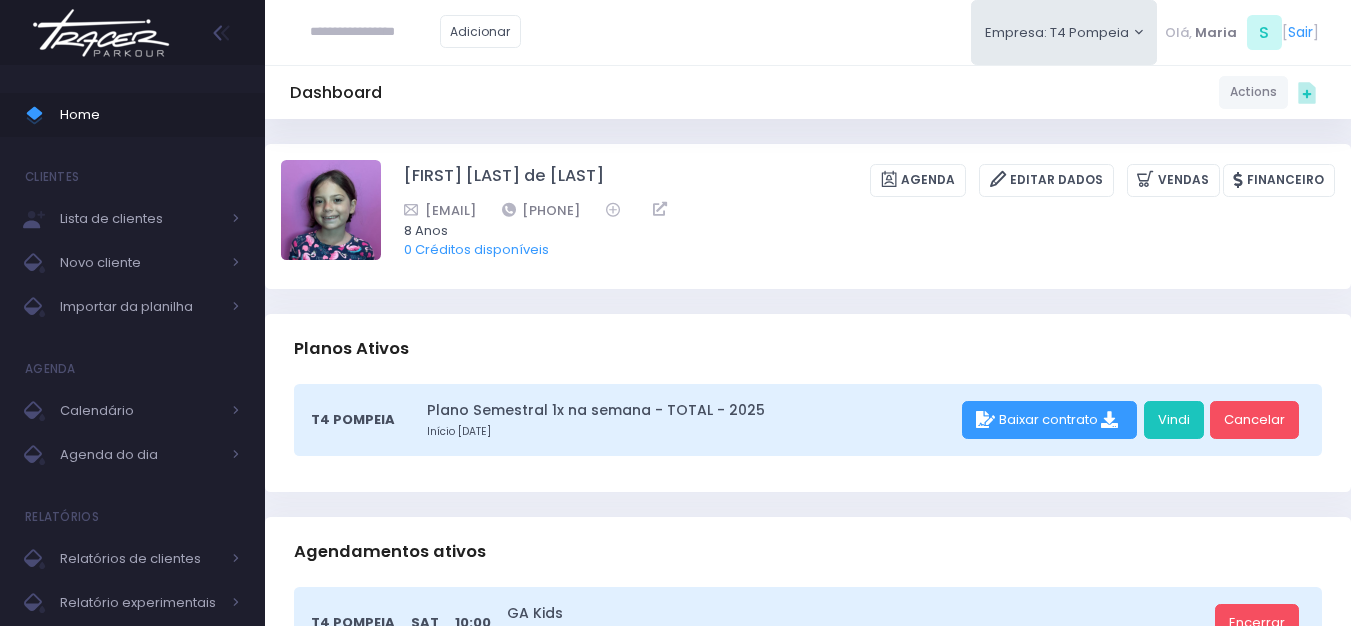 click at bounding box center [101, 33] 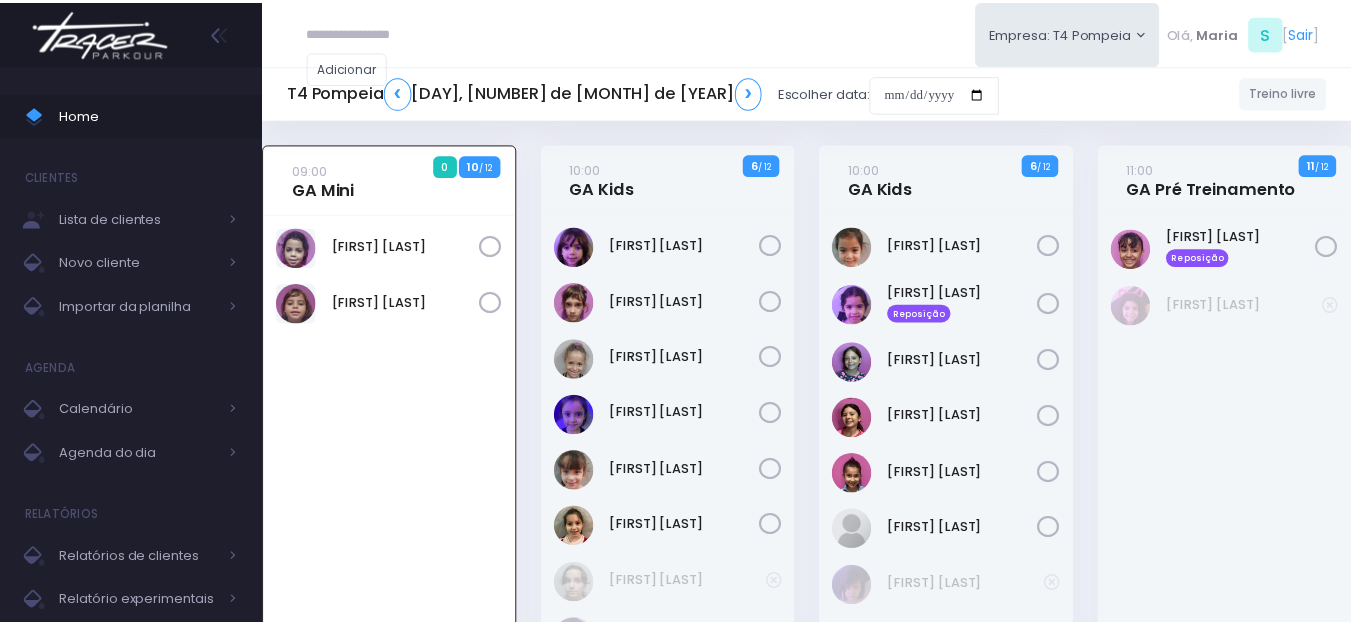 scroll, scrollTop: 144, scrollLeft: 0, axis: vertical 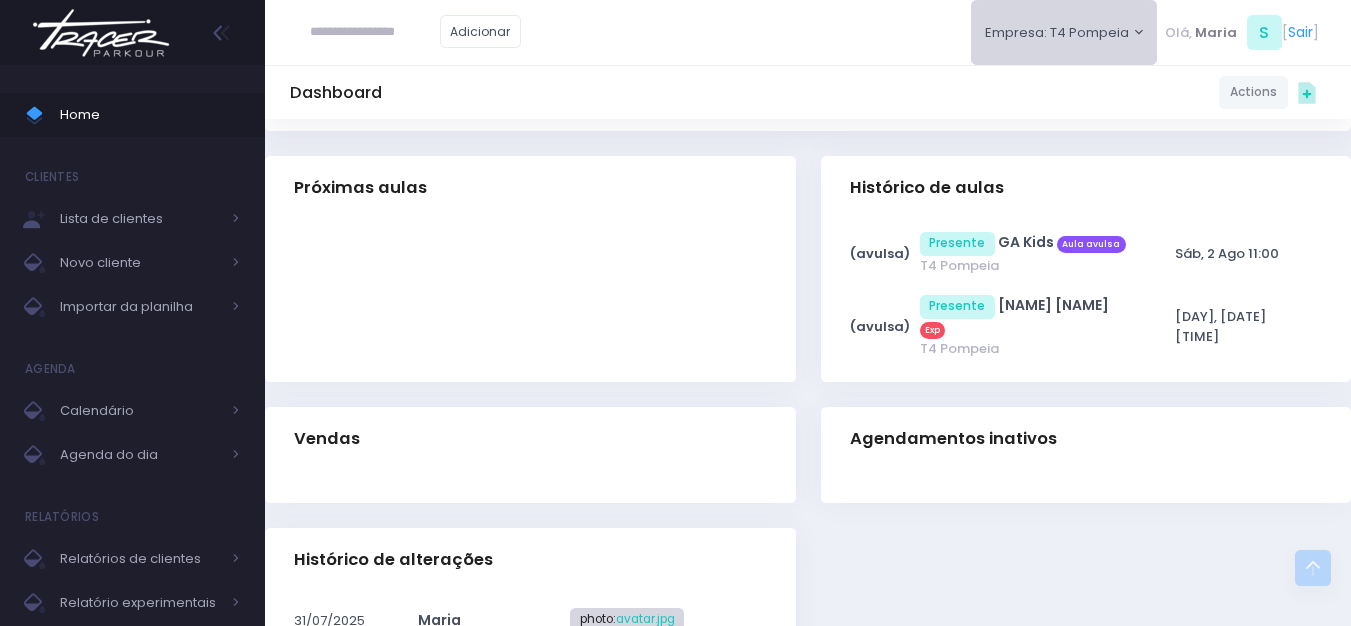 type 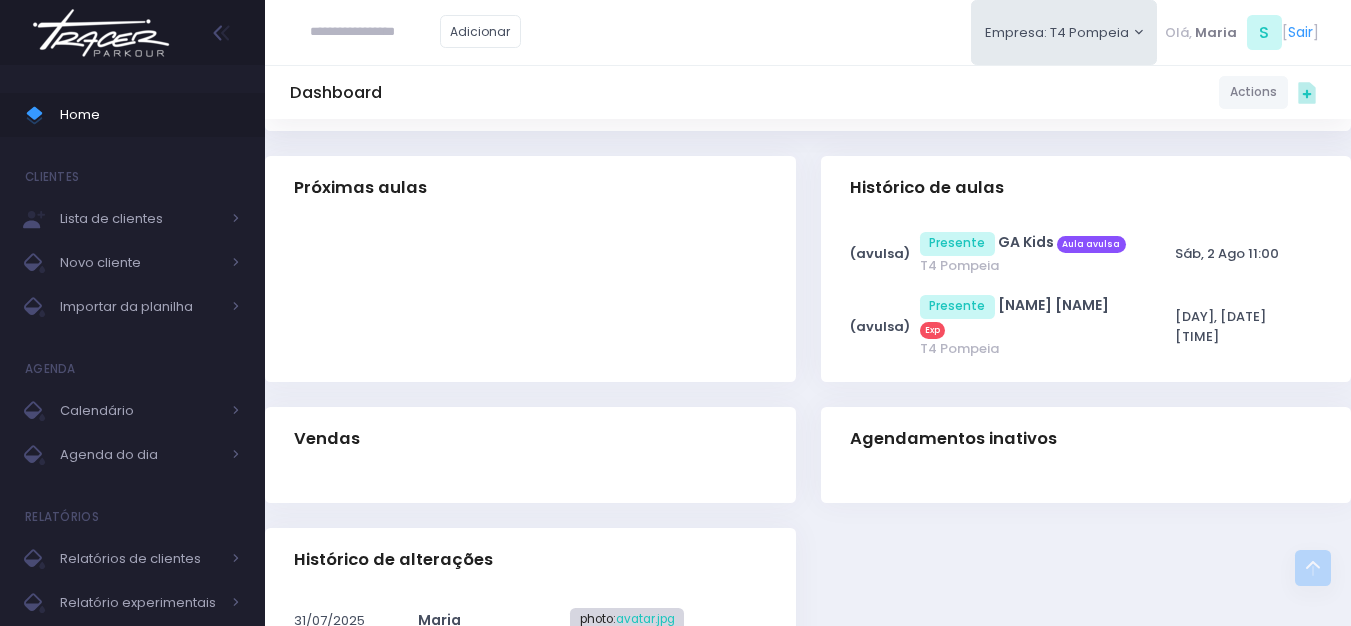 click at bounding box center [375, 32] 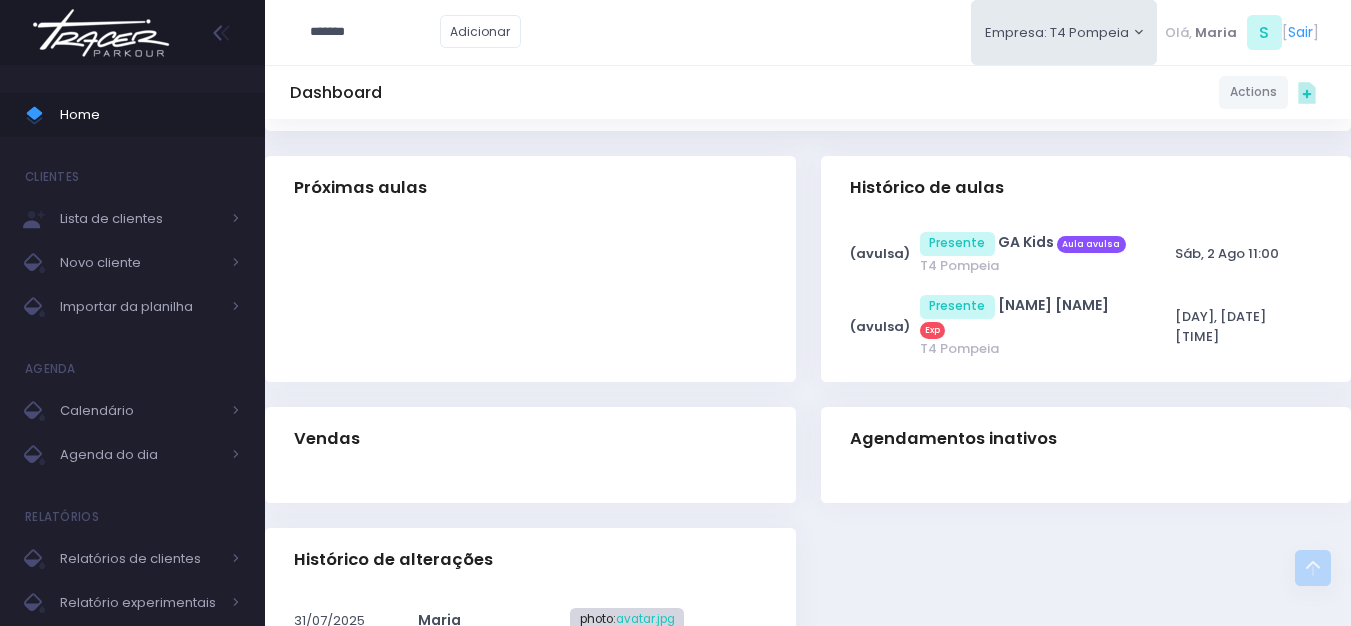 type on "********" 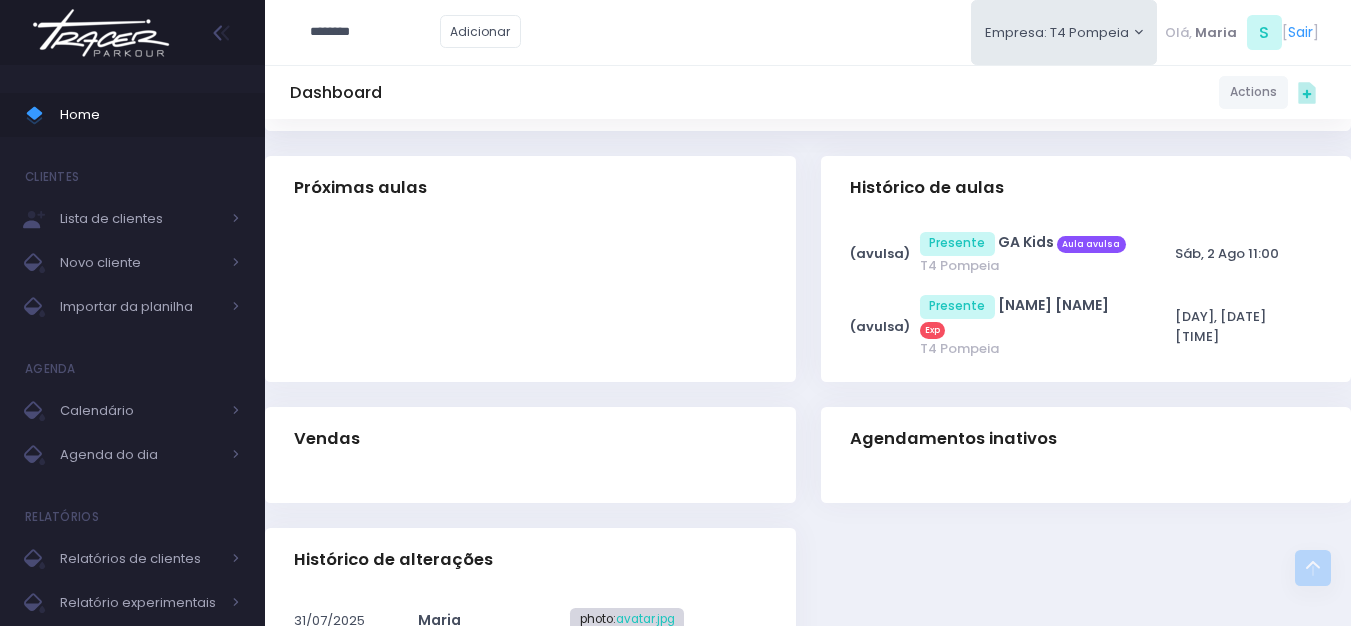 type on "**********" 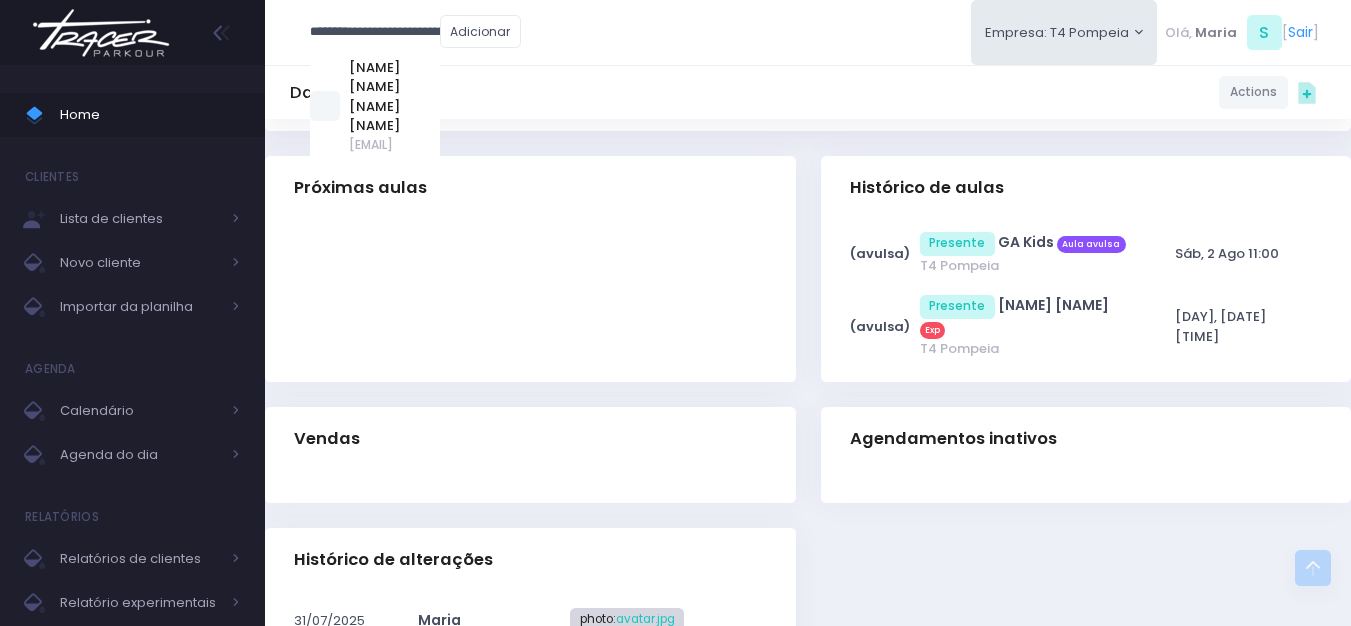 type on "********" 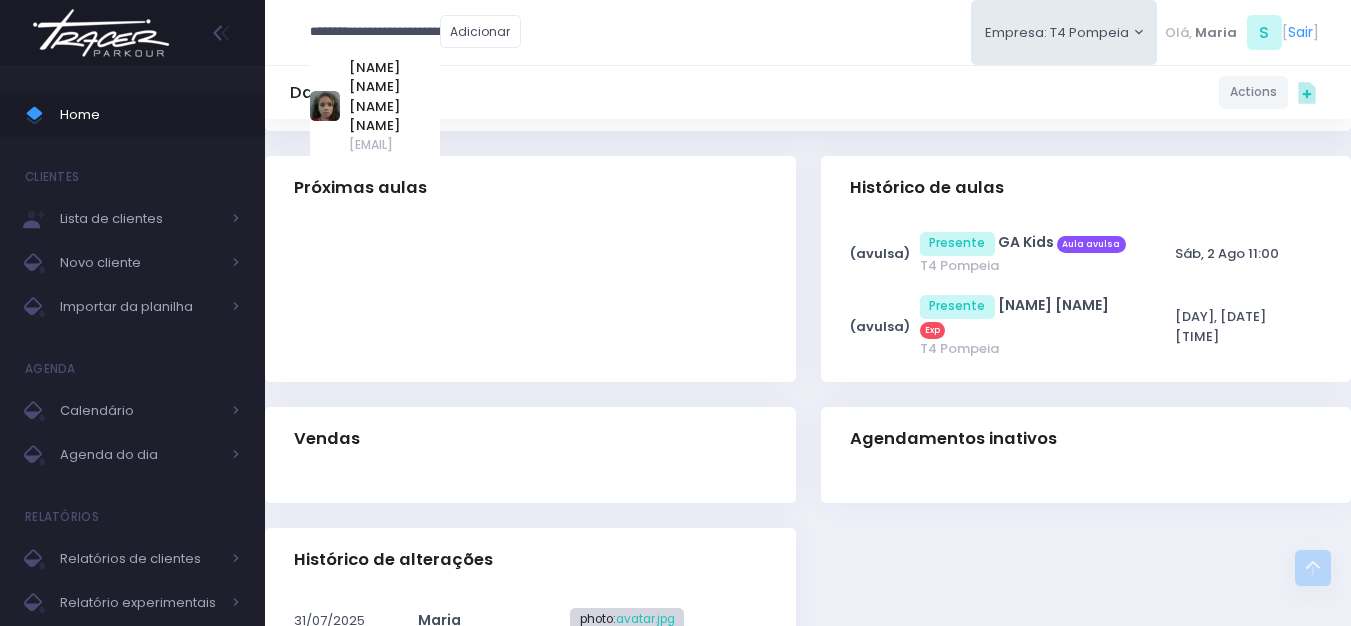 click at bounding box center [0, 0] 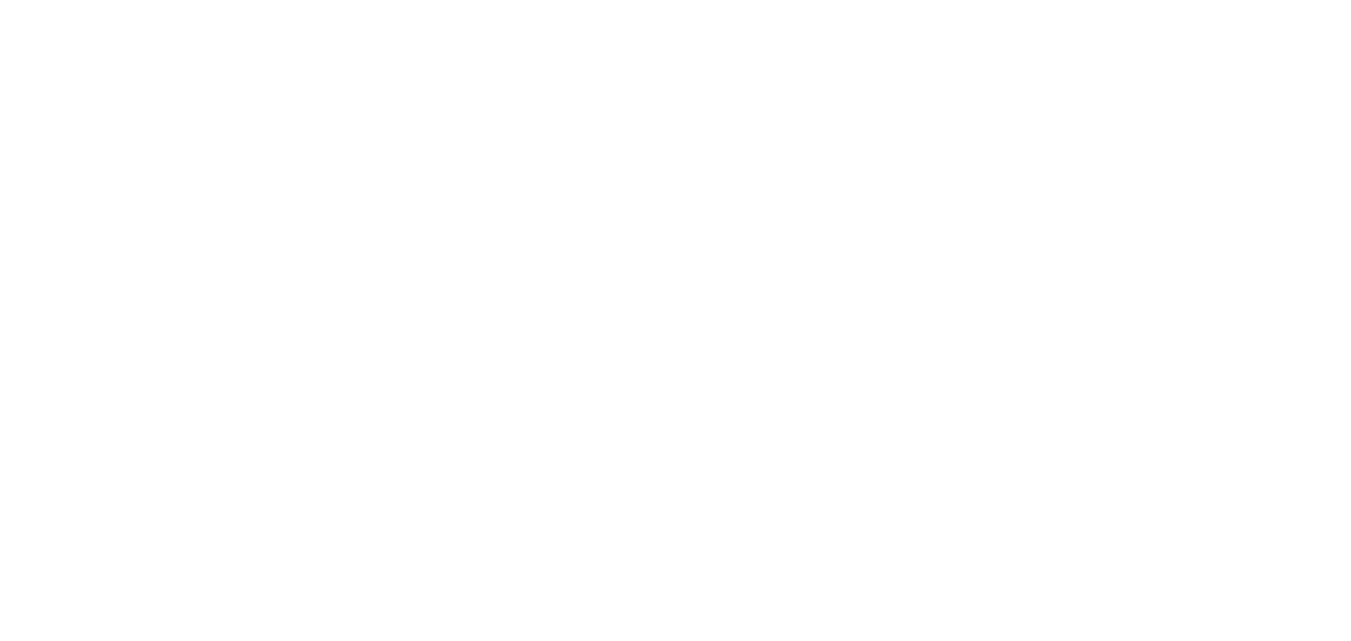 scroll, scrollTop: 0, scrollLeft: 0, axis: both 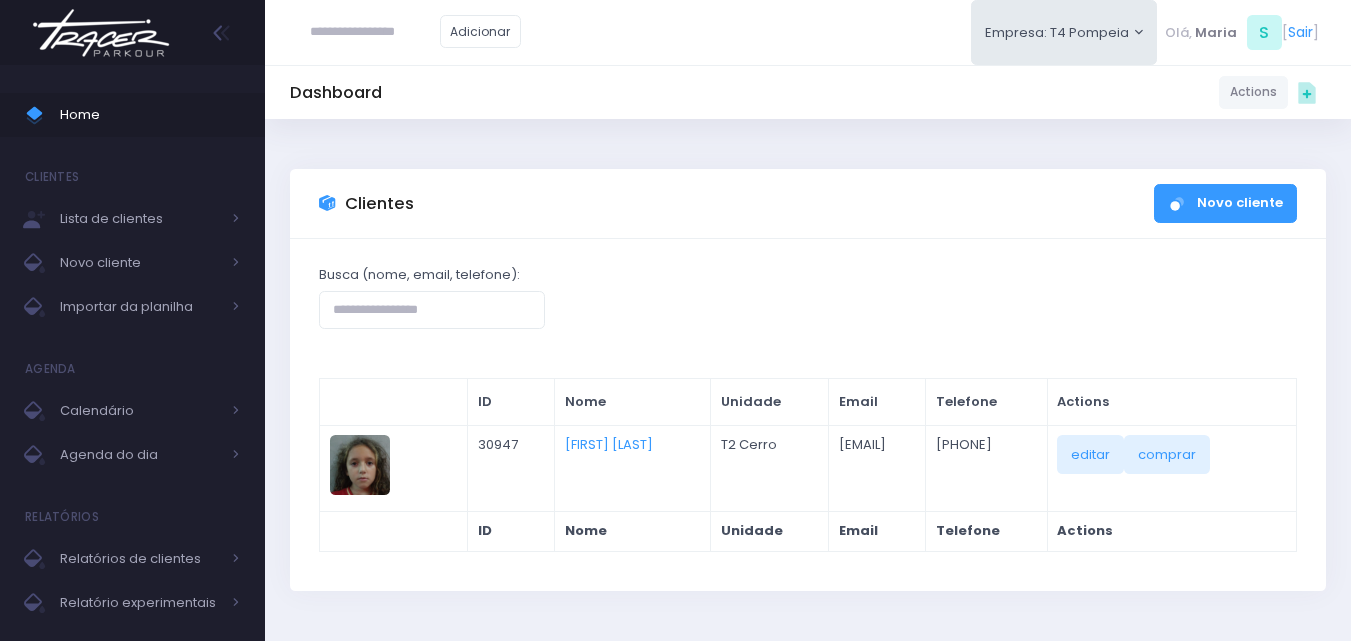 click at bounding box center (375, 32) 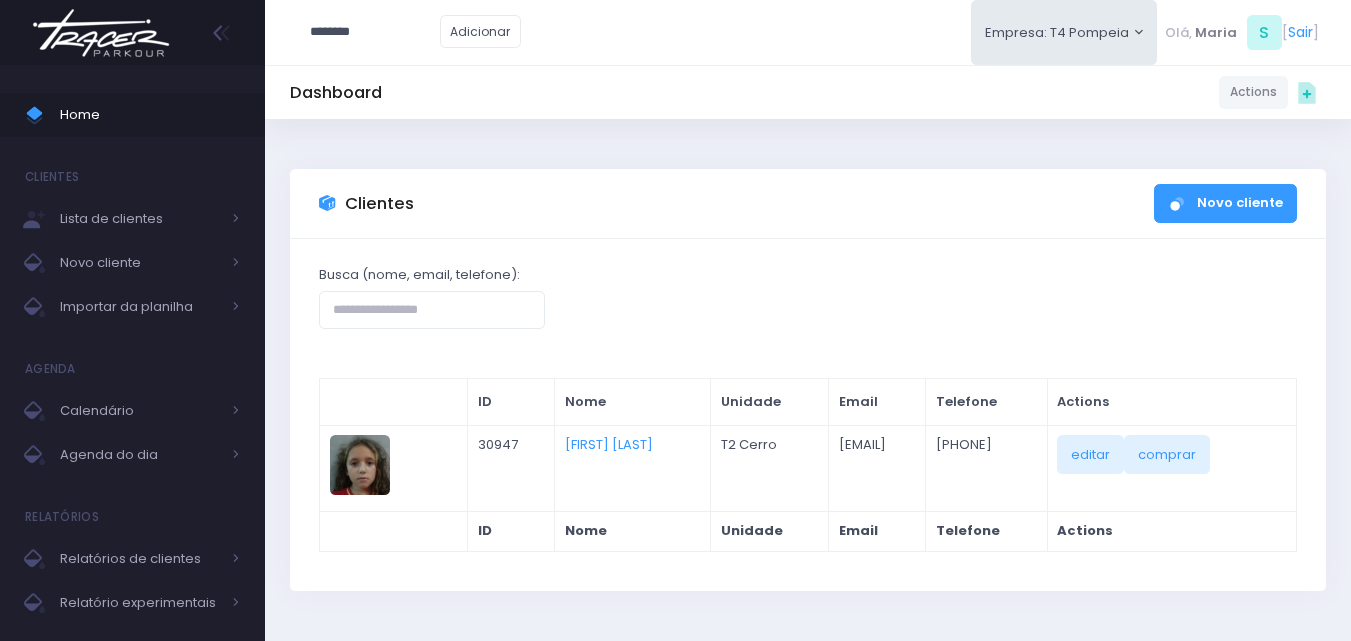 type on "********" 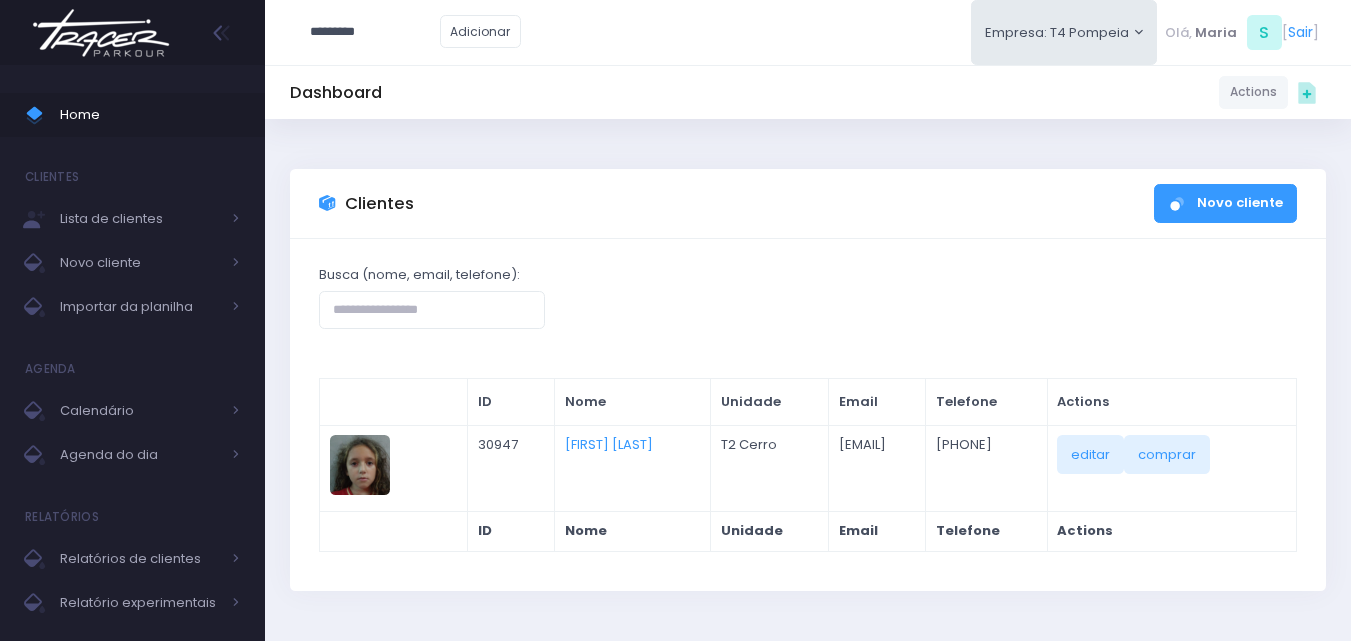 type on "**********" 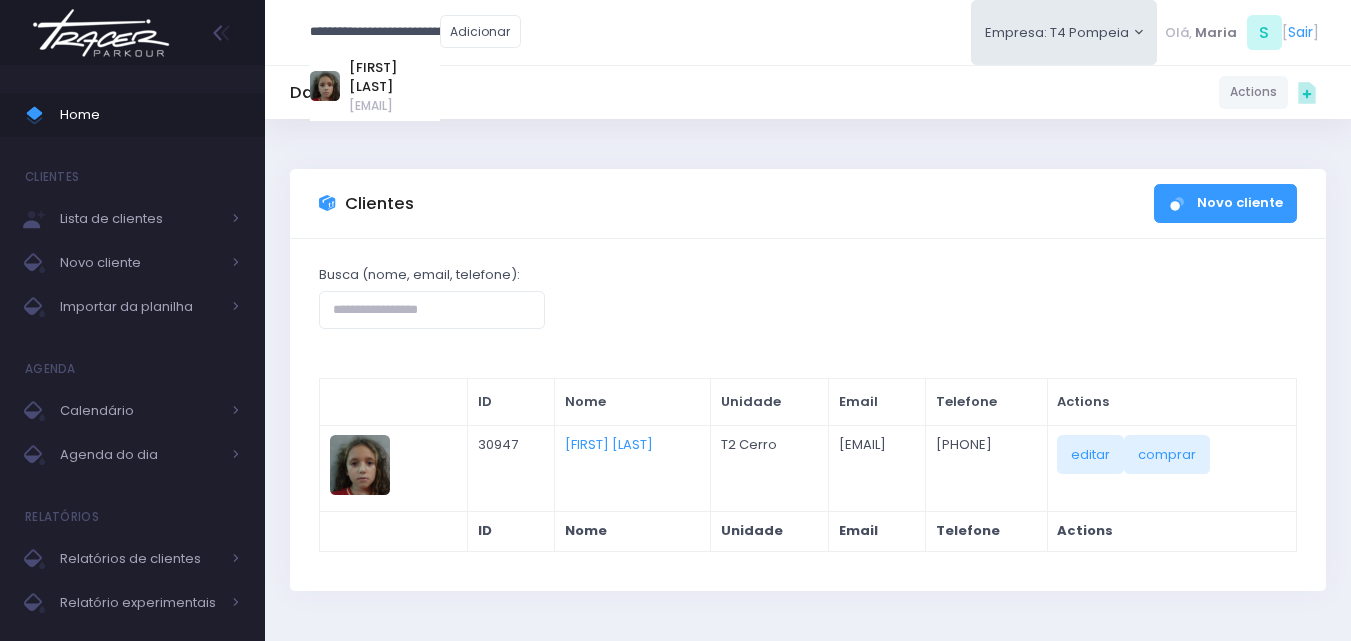 type 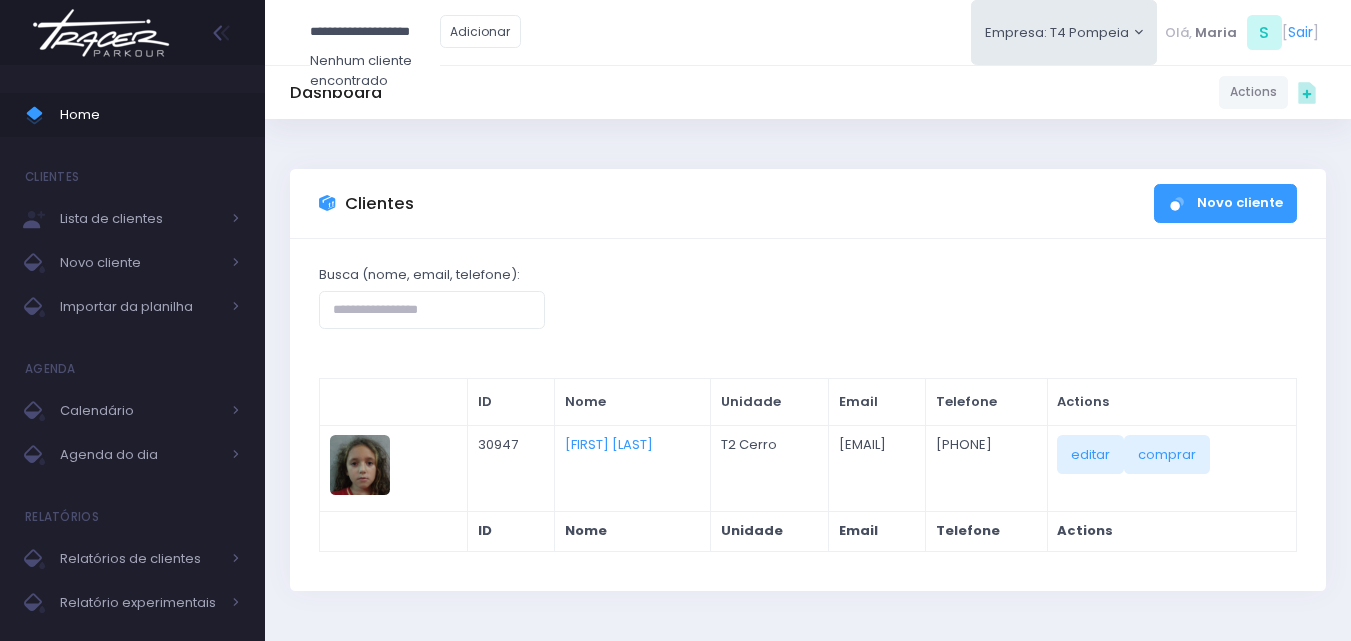 drag, startPoint x: 443, startPoint y: 31, endPoint x: 296, endPoint y: 31, distance: 147 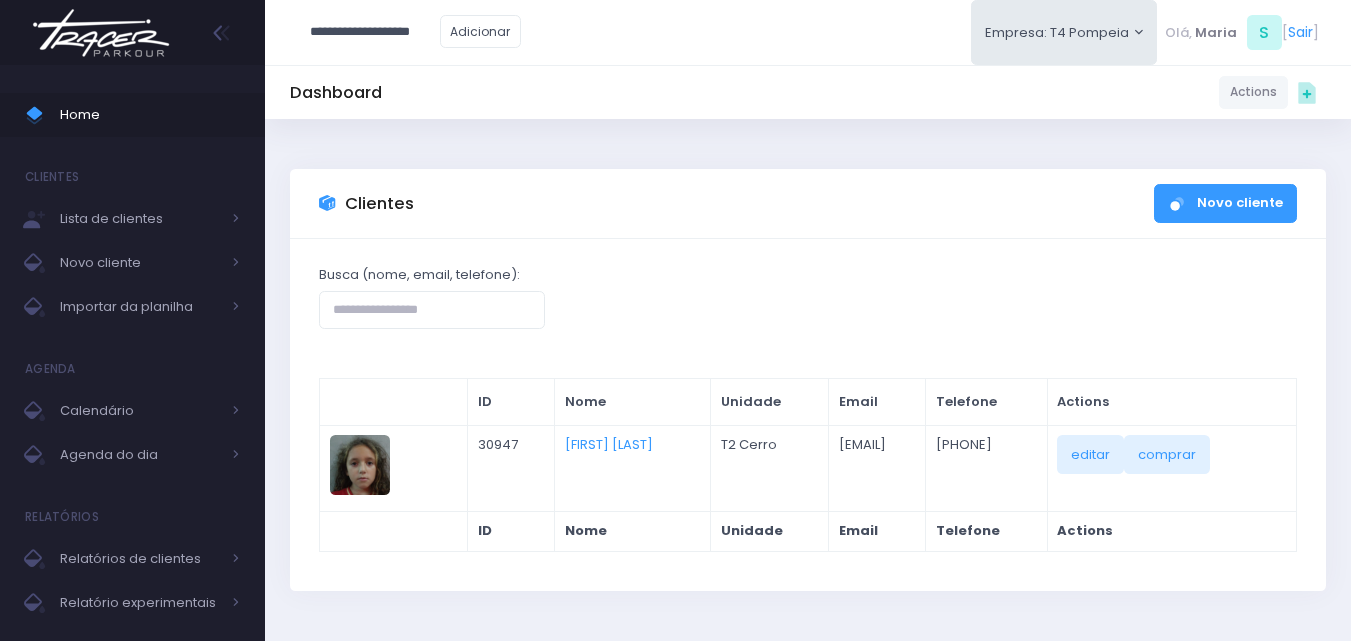 click at bounding box center (101, 33) 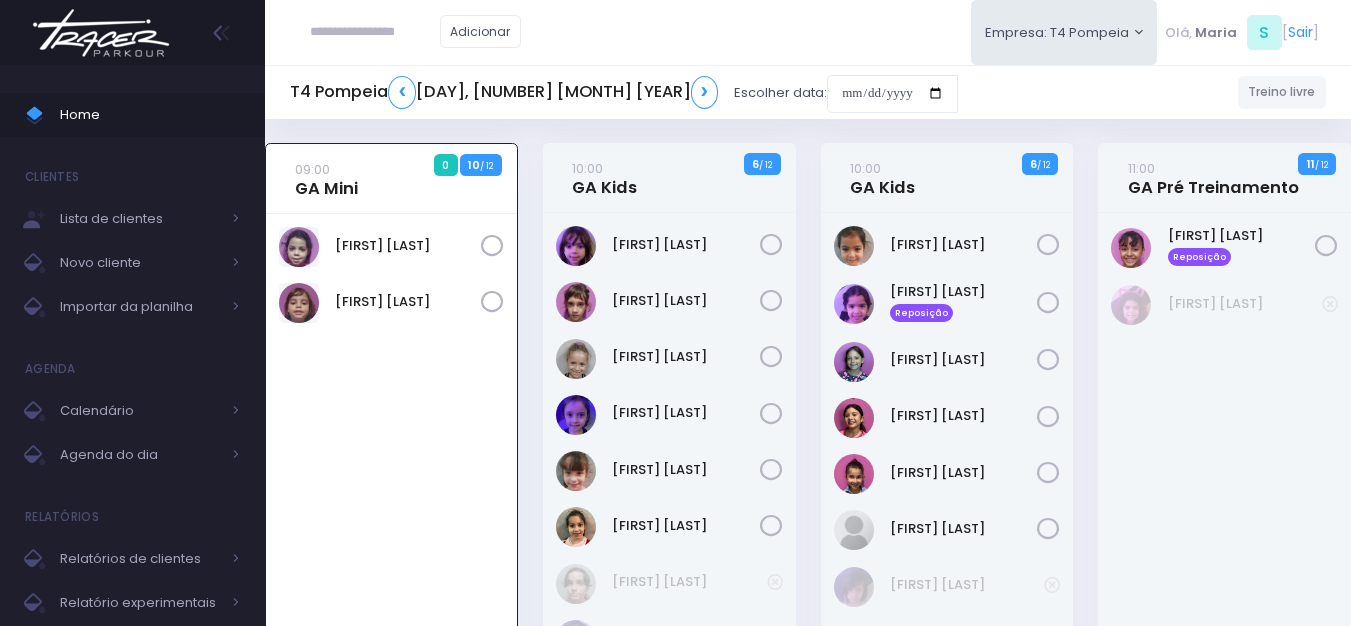scroll, scrollTop: 0, scrollLeft: 0, axis: both 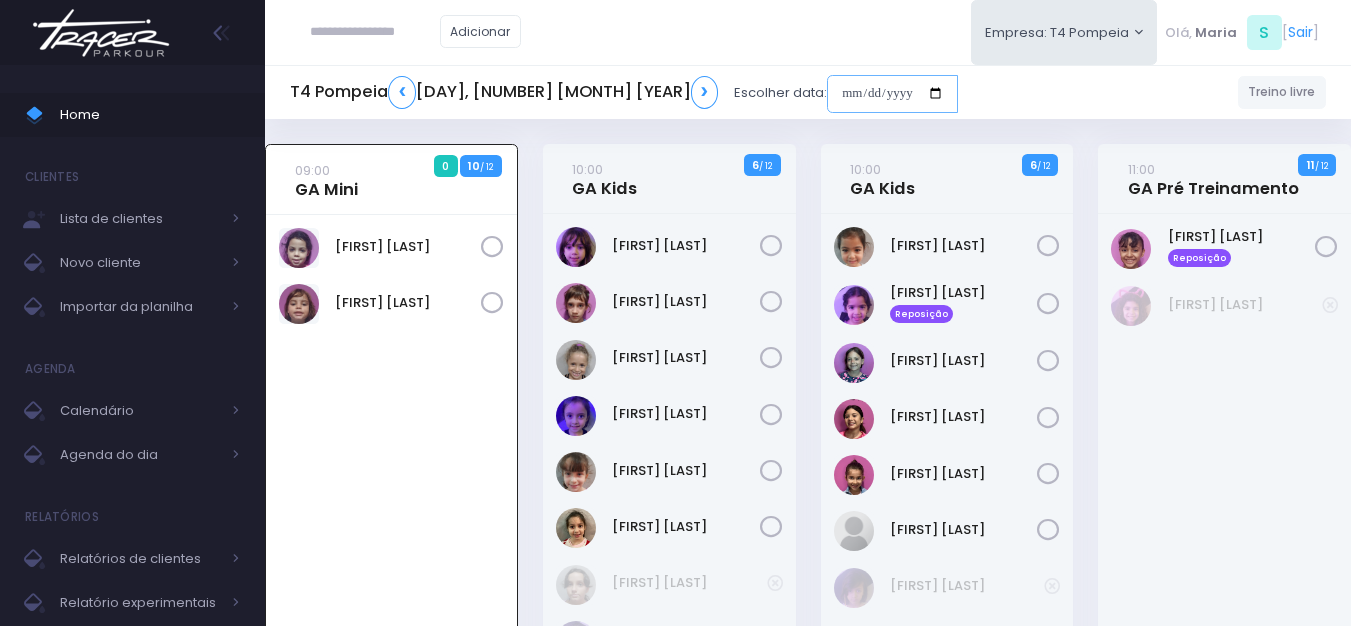 click at bounding box center [892, 94] 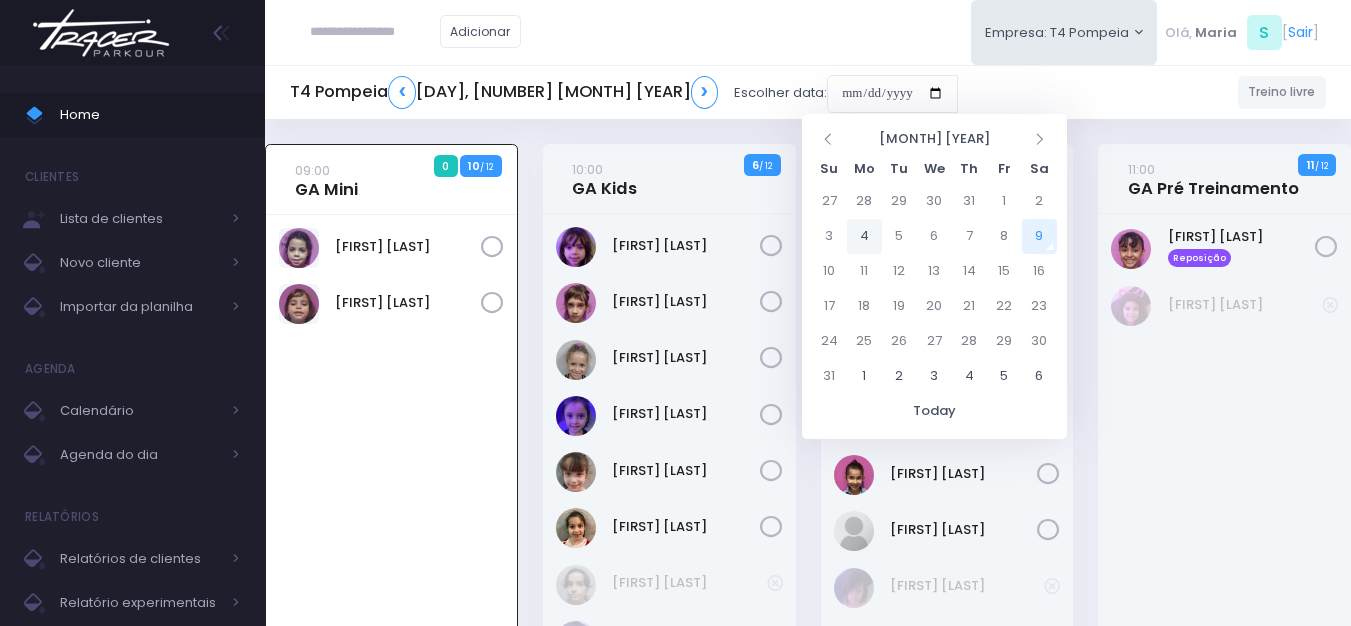 click on "4" at bounding box center (864, 236) 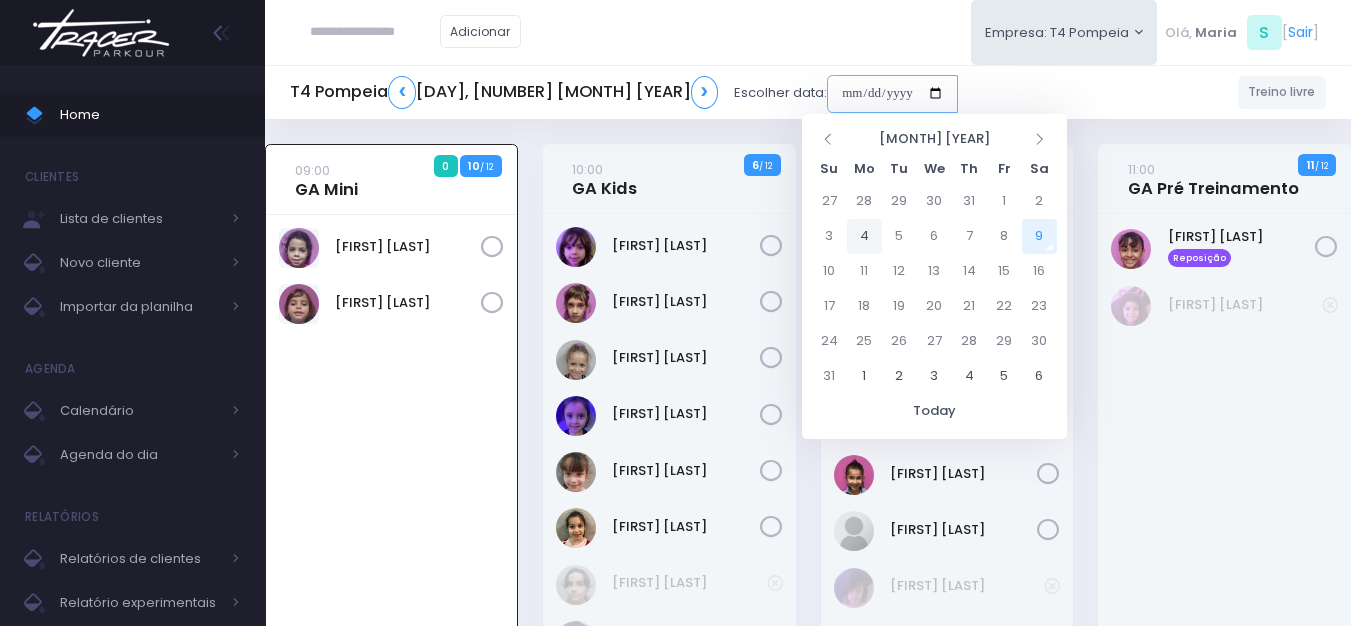 type on "**********" 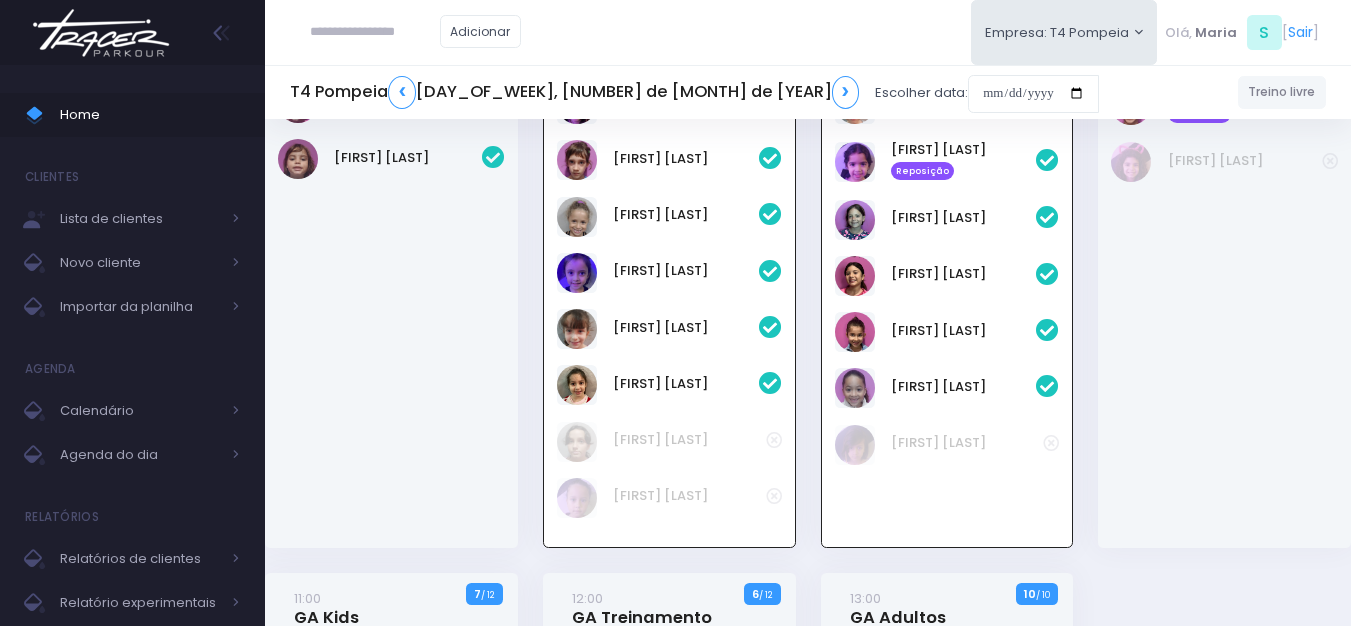 scroll, scrollTop: 144, scrollLeft: 0, axis: vertical 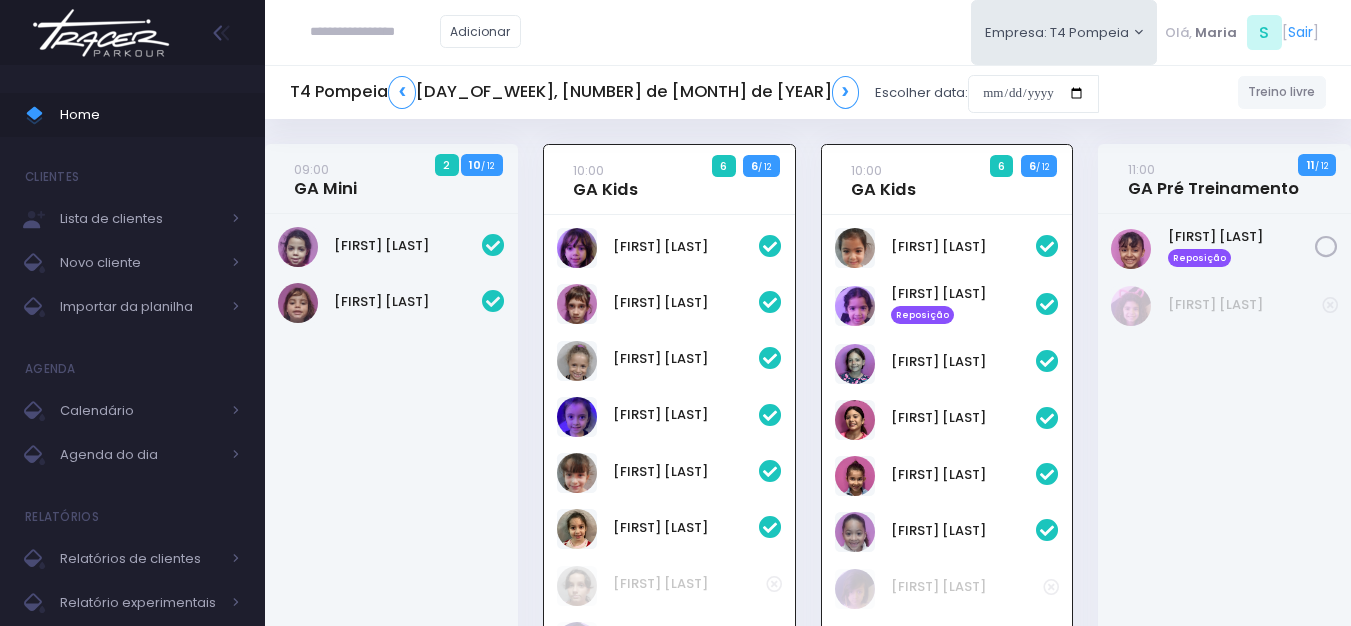 click at bounding box center [101, 33] 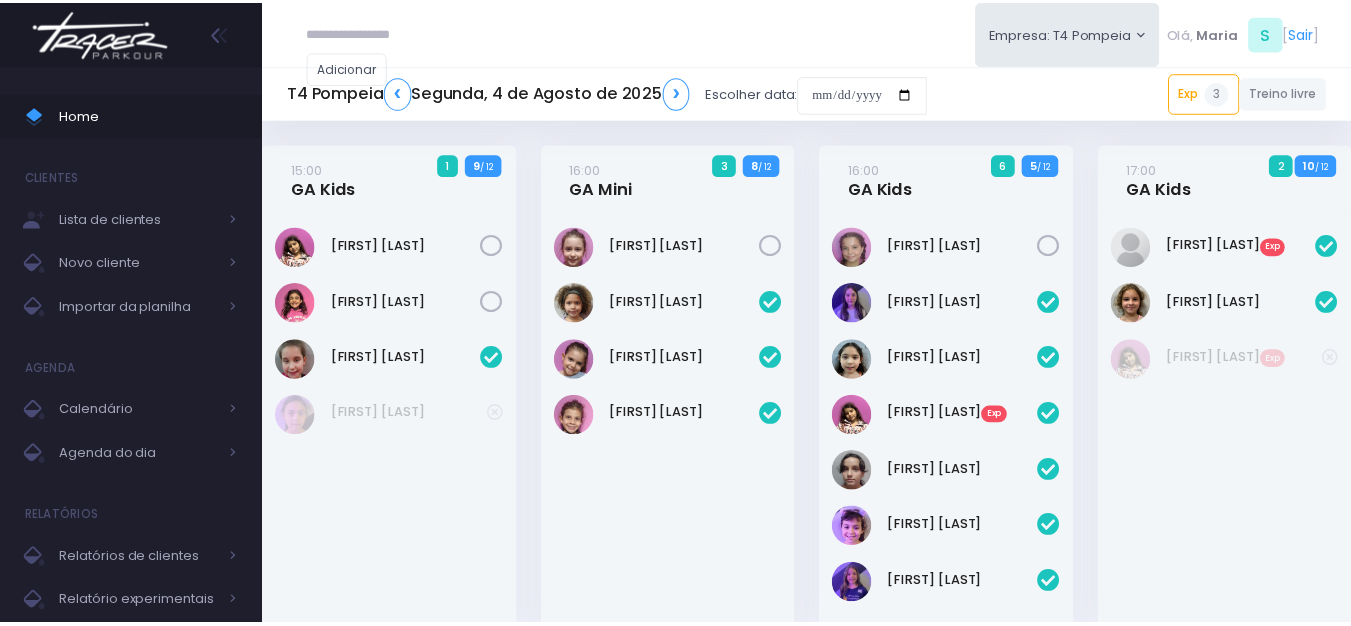 scroll, scrollTop: 0, scrollLeft: 0, axis: both 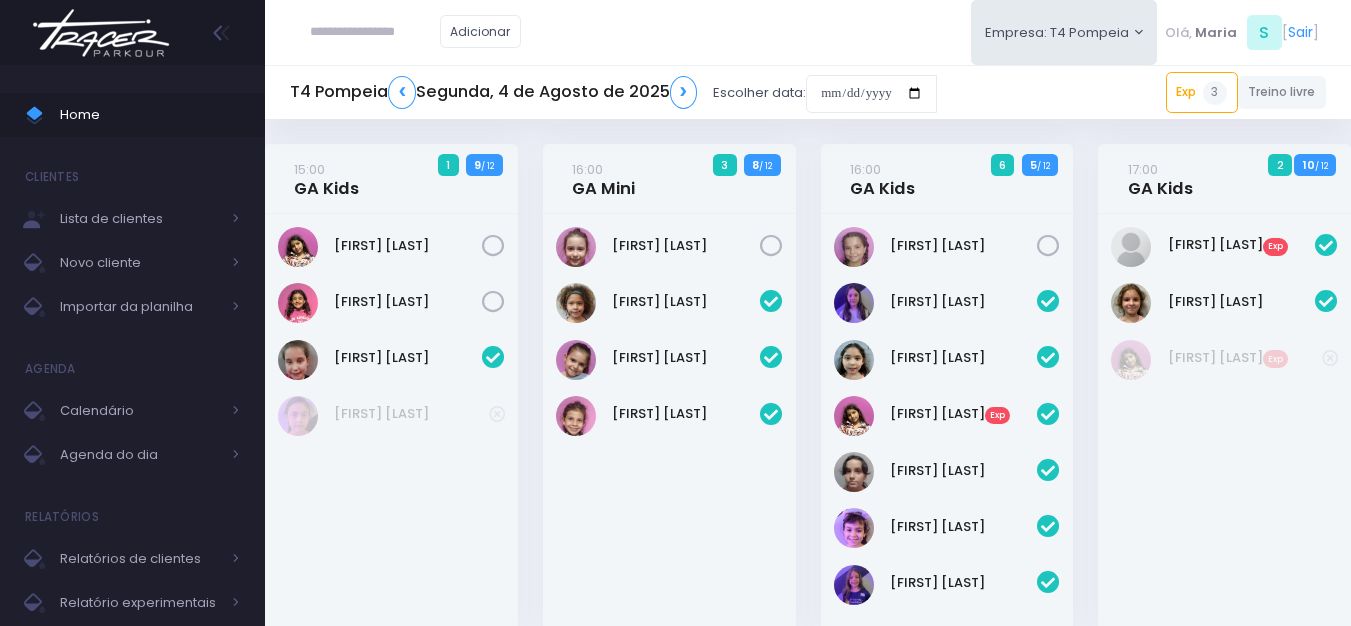 click at bounding box center (101, 33) 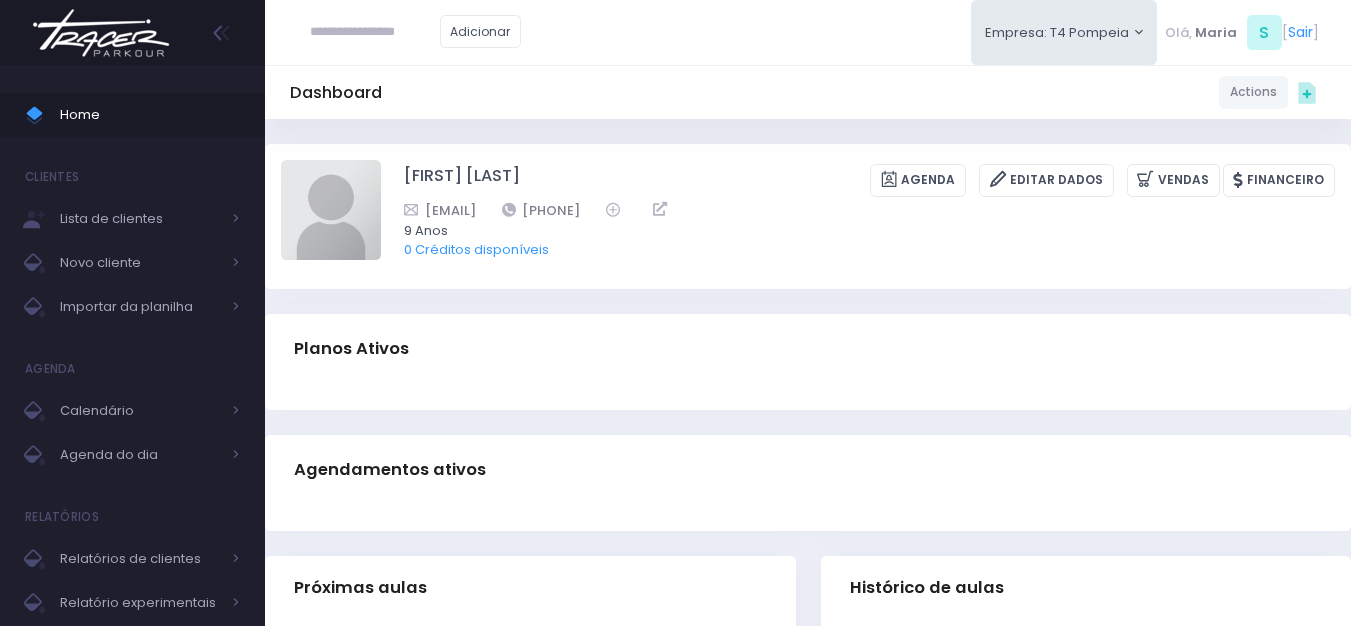 scroll, scrollTop: 0, scrollLeft: 0, axis: both 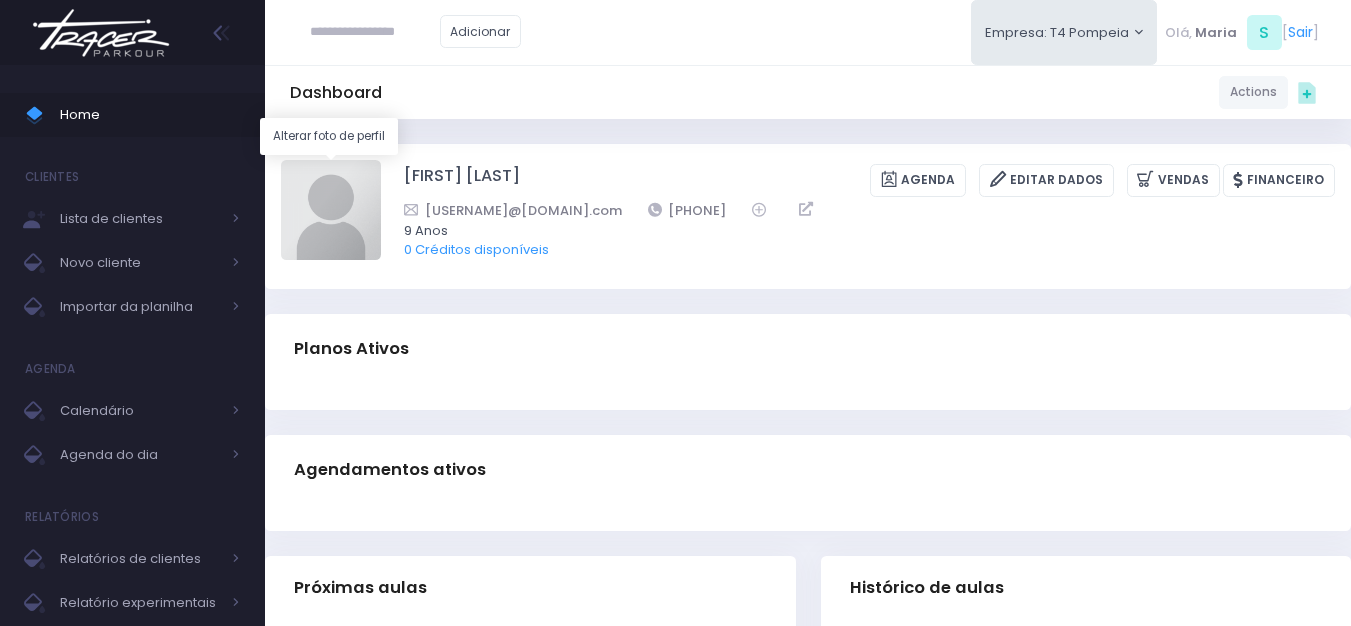 click at bounding box center [331, 210] 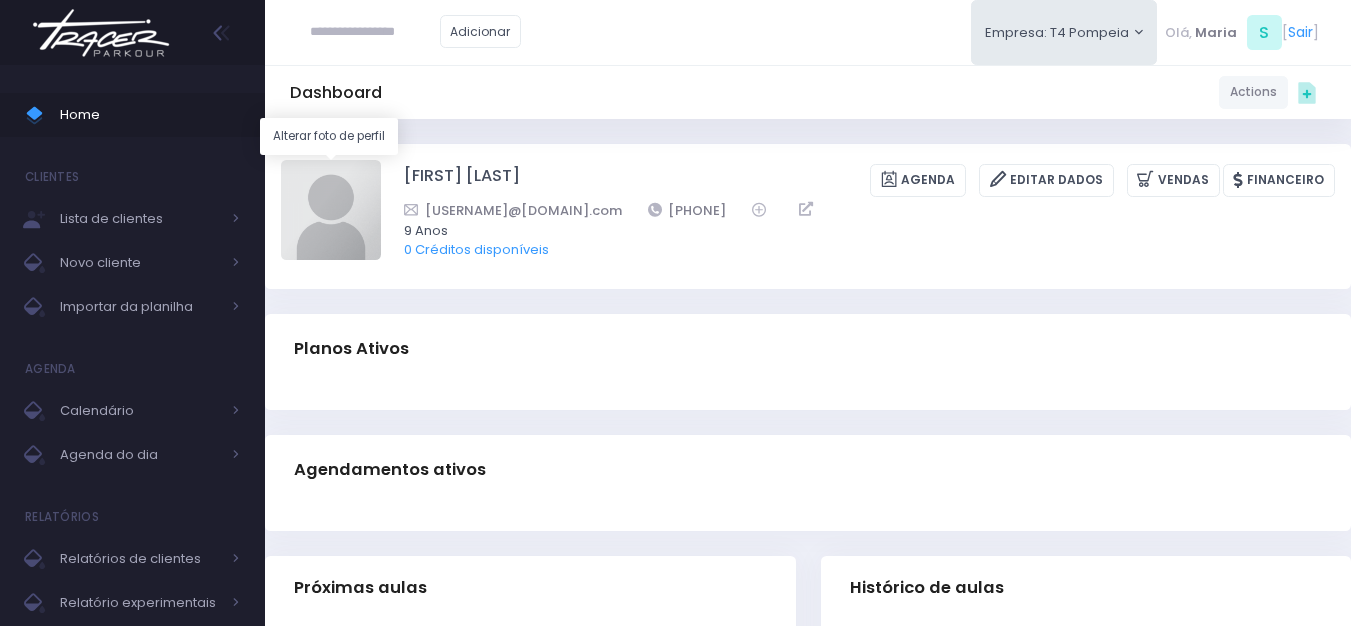 type on "**********" 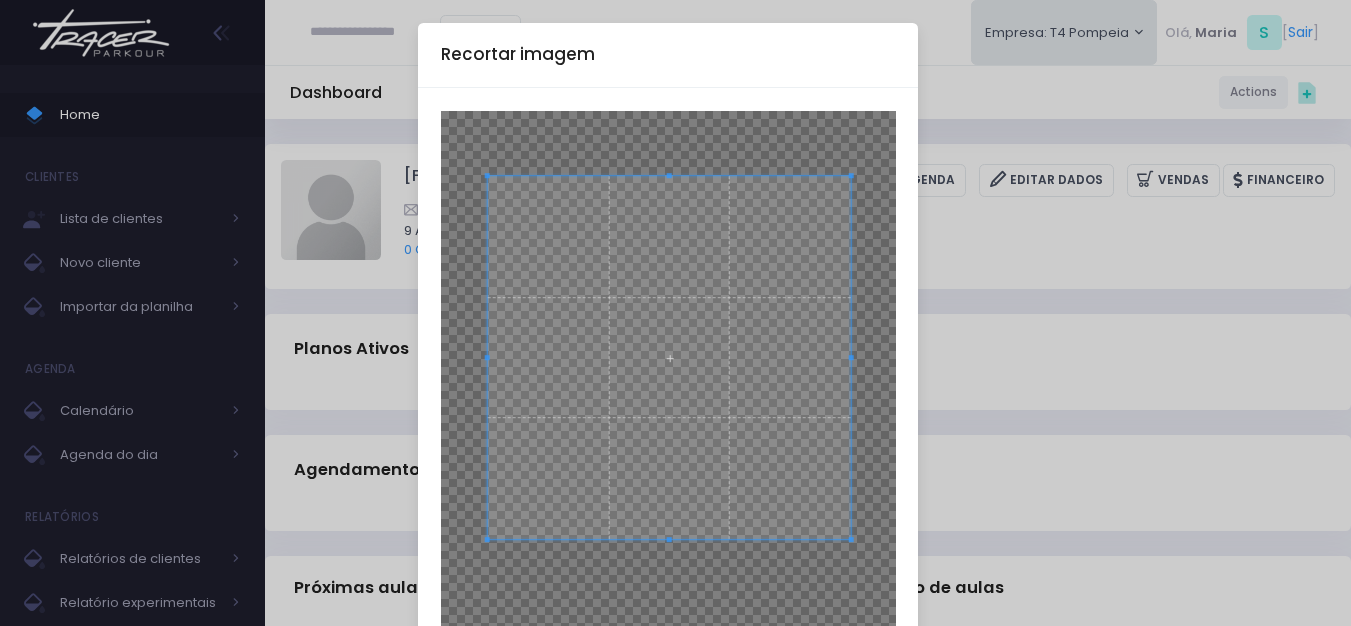 click at bounding box center (669, 358) 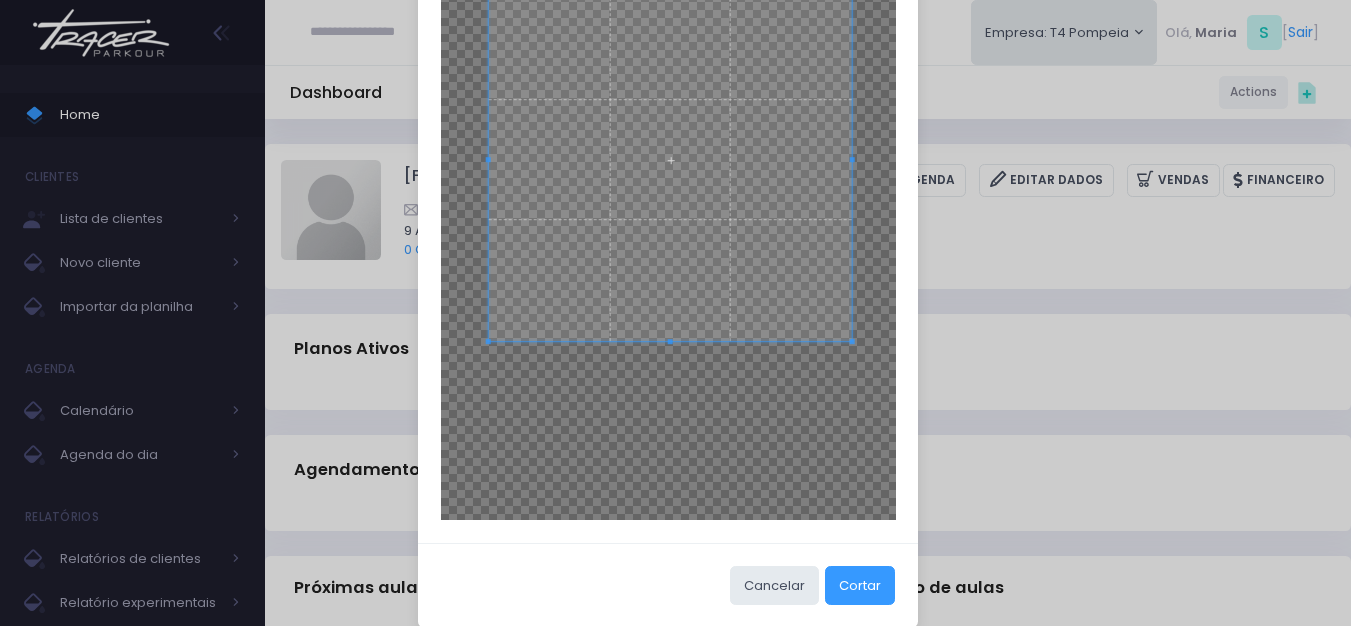 scroll, scrollTop: 200, scrollLeft: 0, axis: vertical 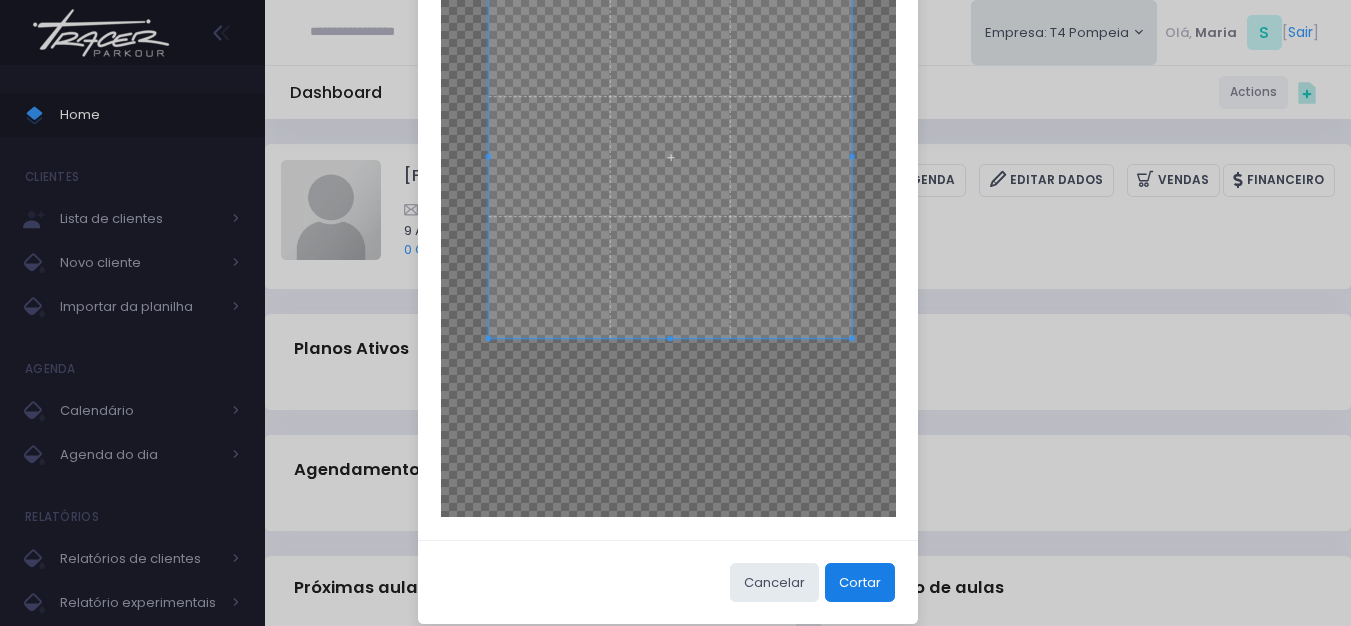click on "Cortar" at bounding box center [860, 582] 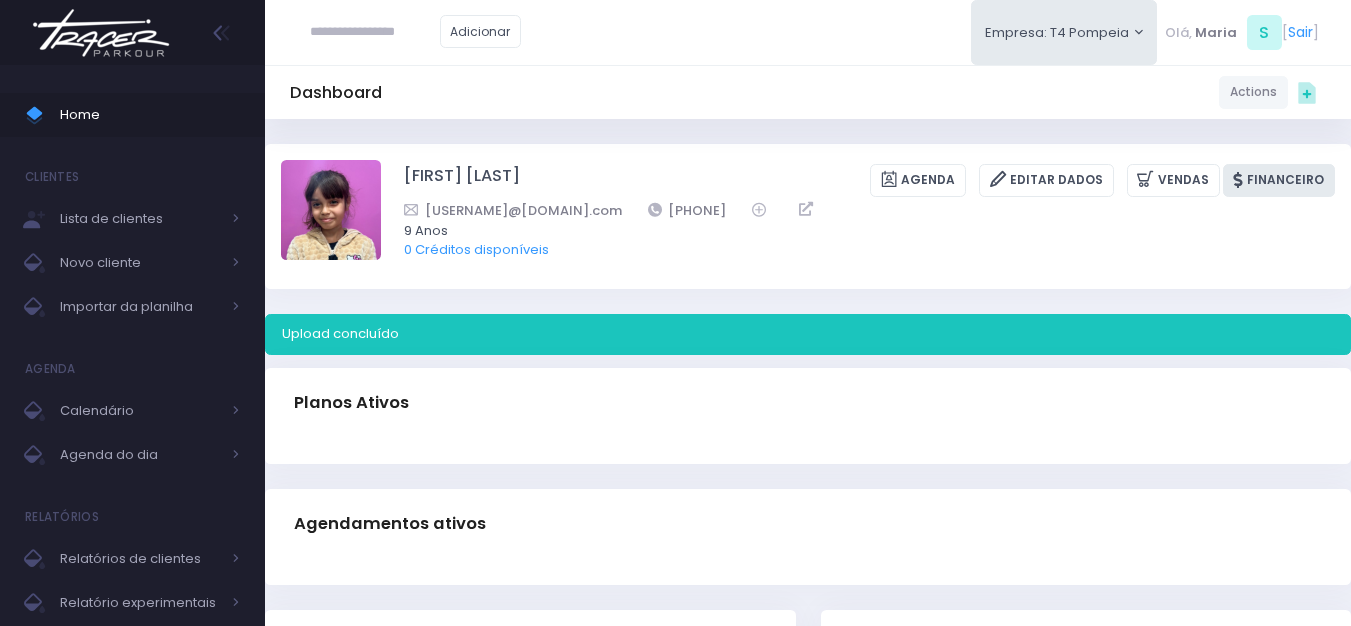 click on "Financeiro" at bounding box center [1279, 180] 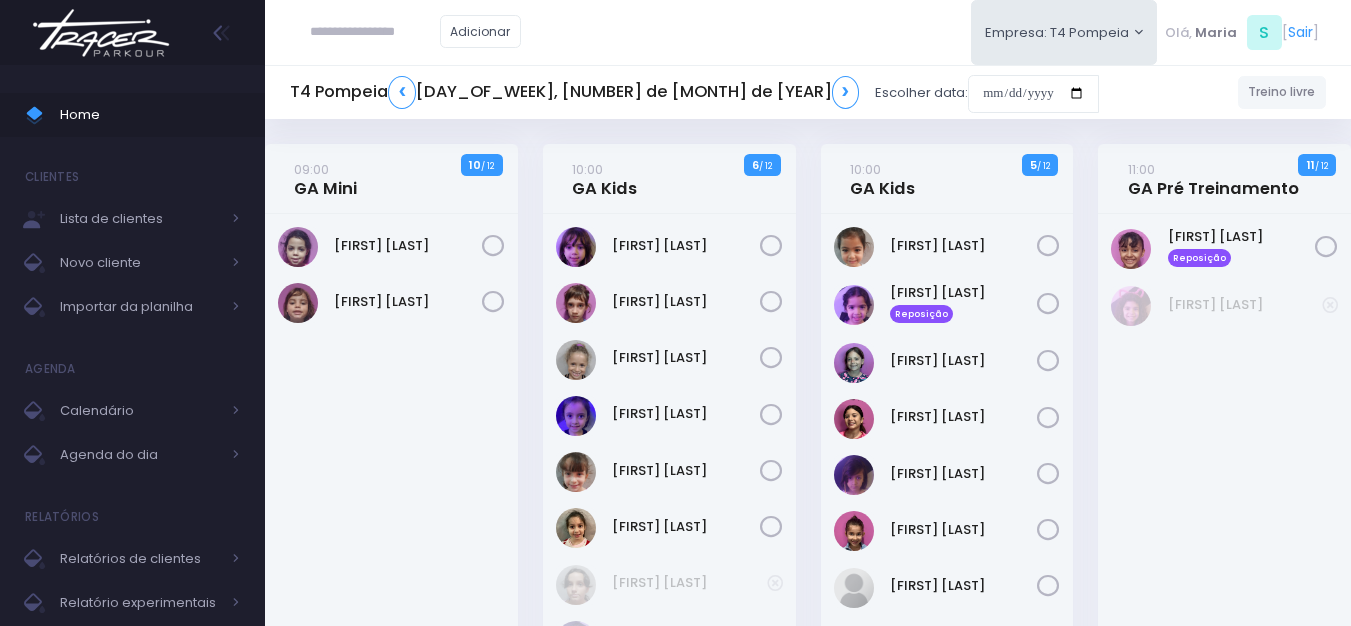 scroll, scrollTop: 0, scrollLeft: 0, axis: both 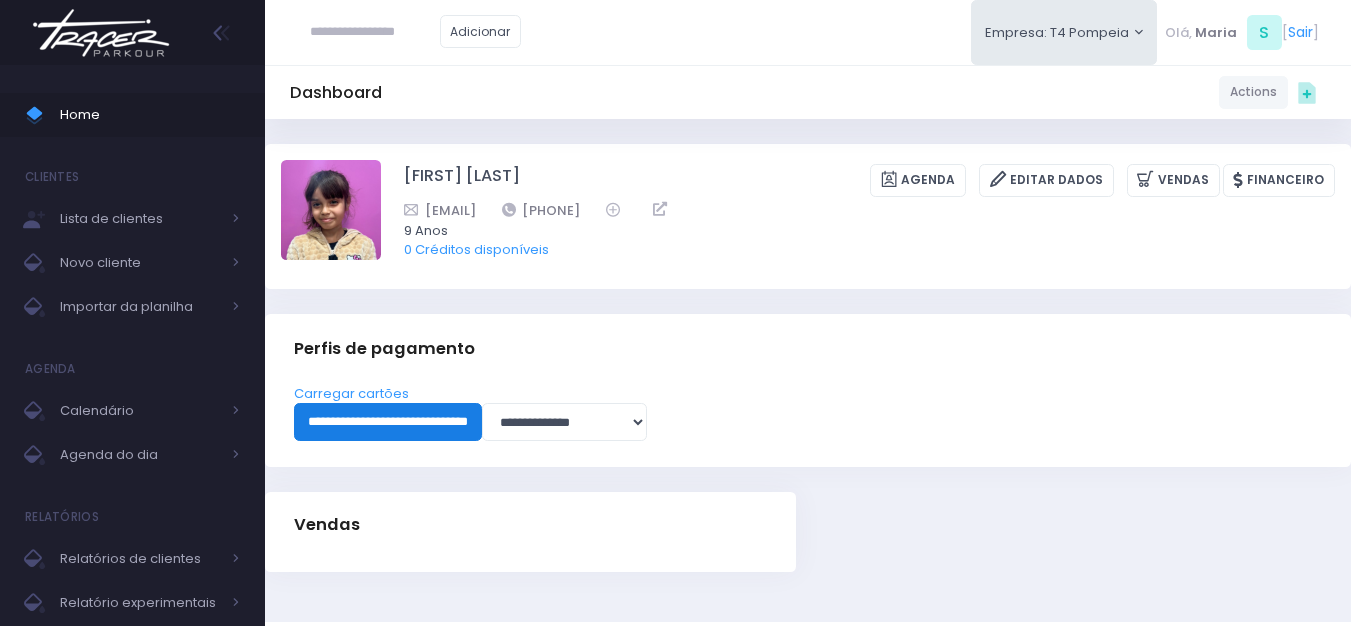 click on "**********" at bounding box center [388, 422] 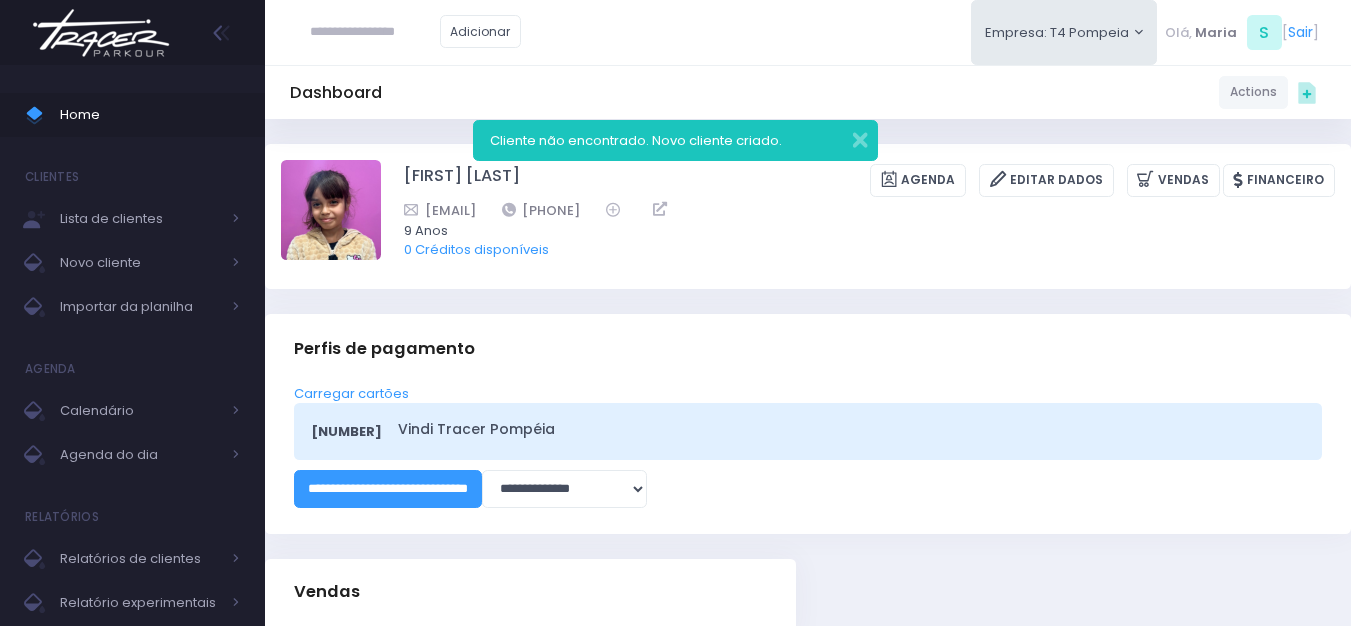 scroll, scrollTop: 0, scrollLeft: 0, axis: both 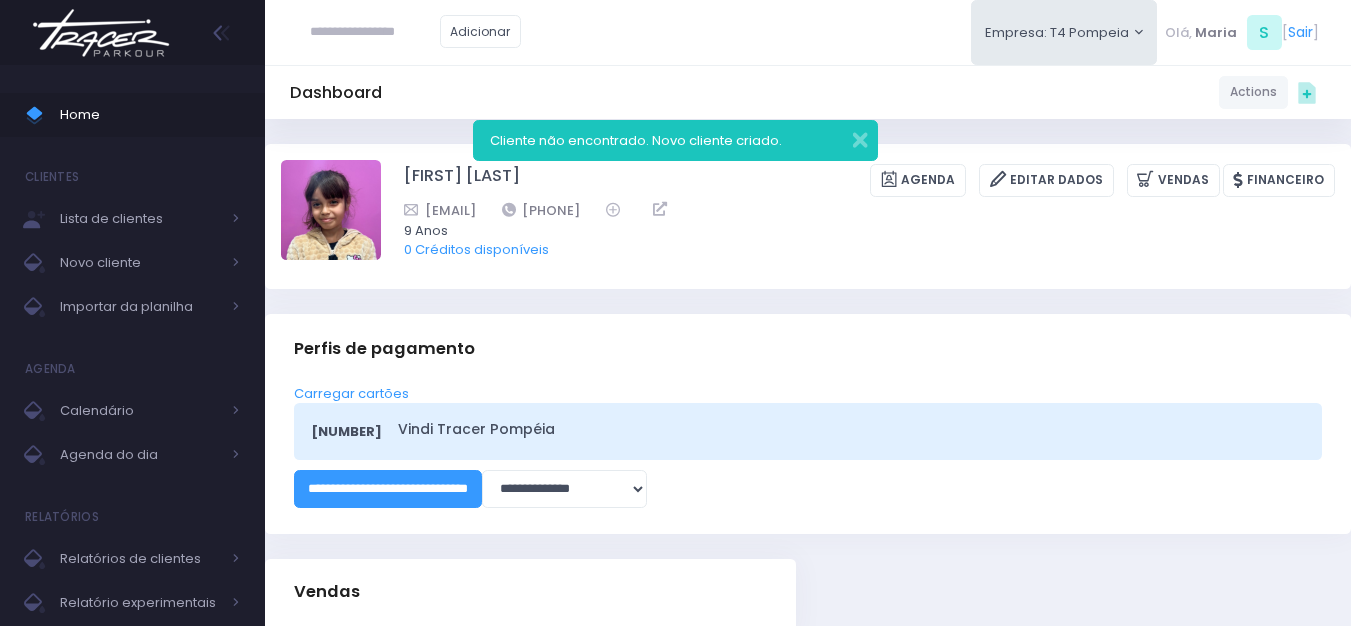 click on "104802652" at bounding box center [346, 432] 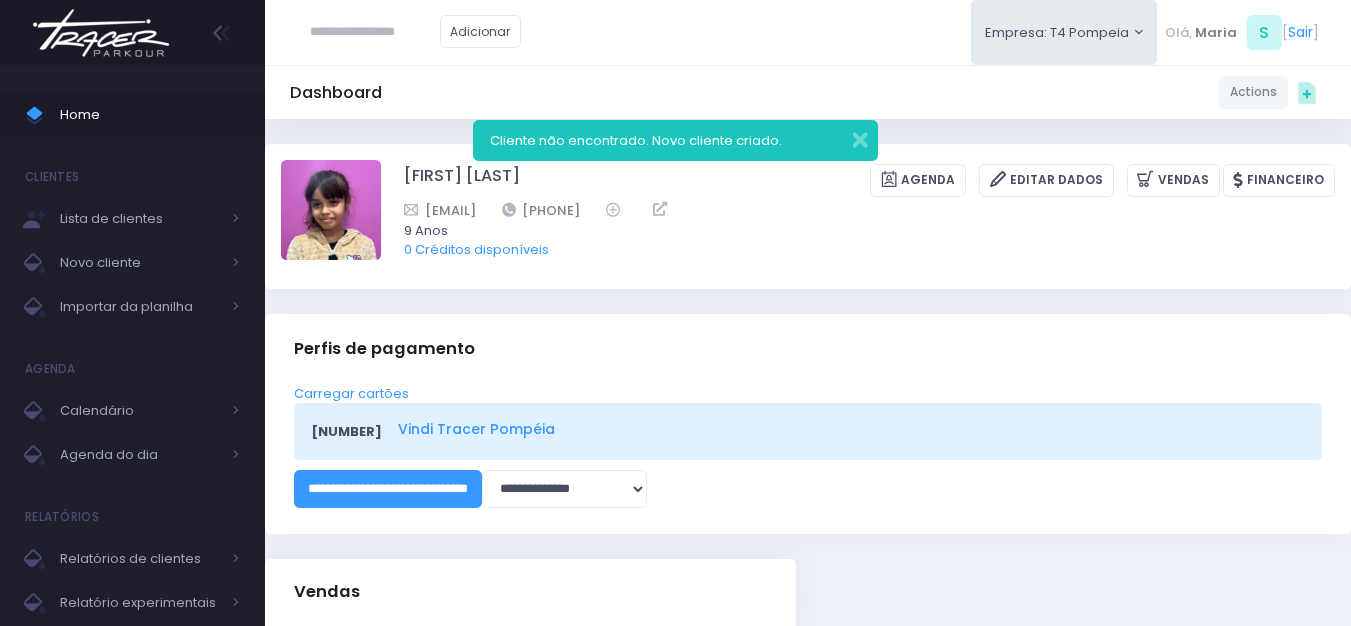 click on "Vindi Tracer Pompéia" at bounding box center [848, 429] 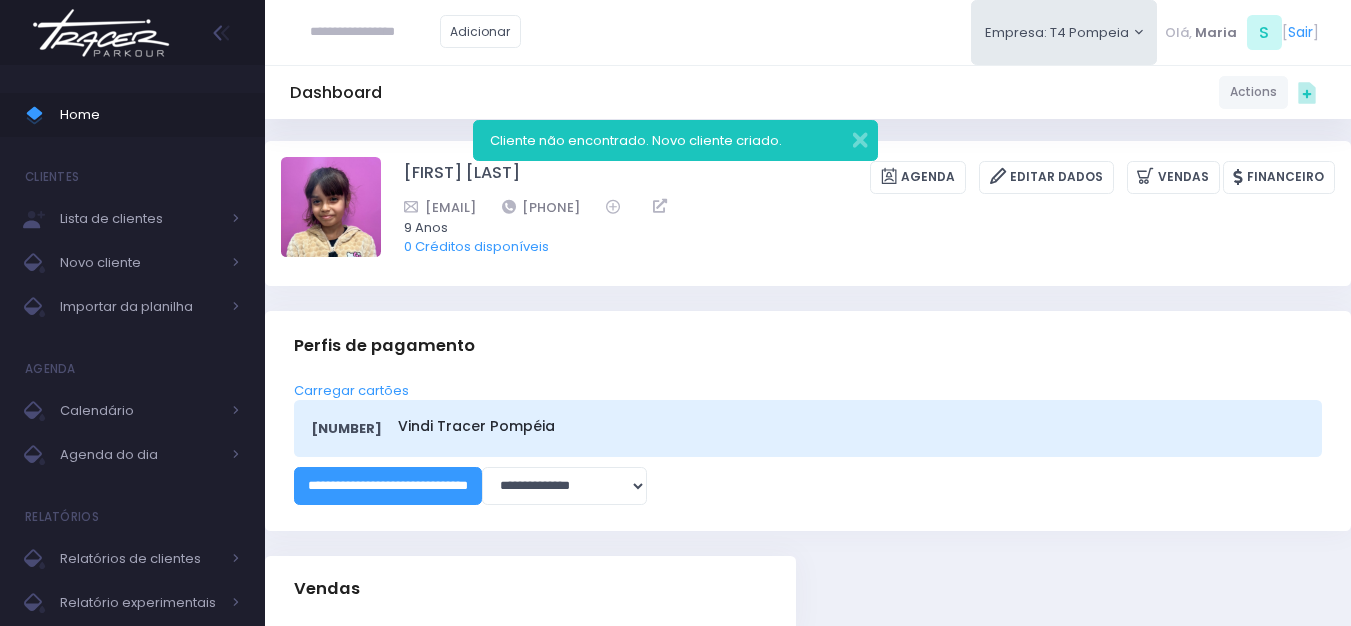 scroll, scrollTop: 0, scrollLeft: 0, axis: both 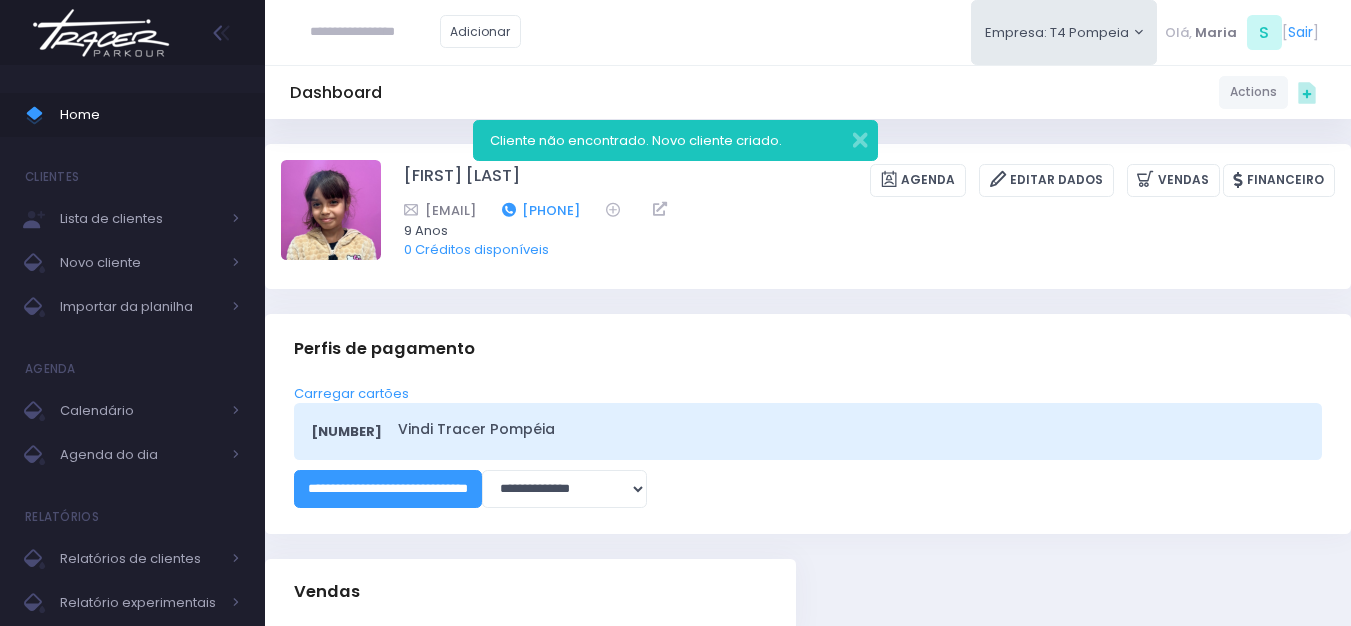 drag, startPoint x: 745, startPoint y: 212, endPoint x: 663, endPoint y: 204, distance: 82.38932 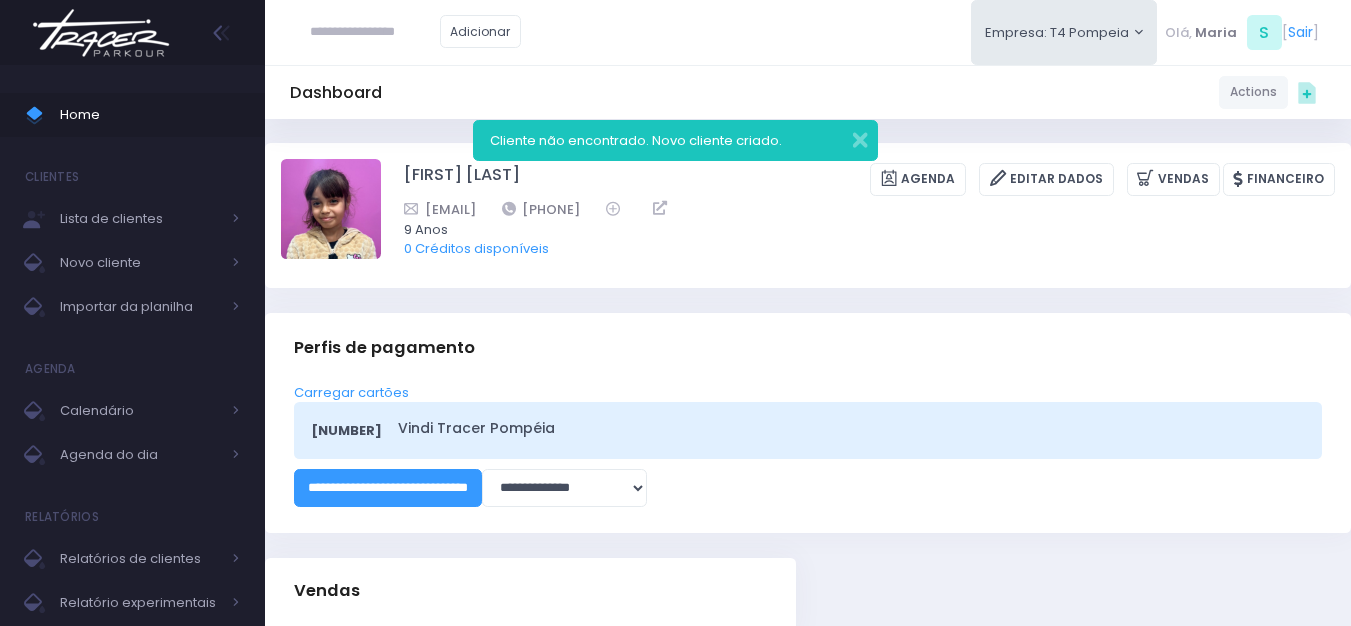 scroll, scrollTop: 0, scrollLeft: 0, axis: both 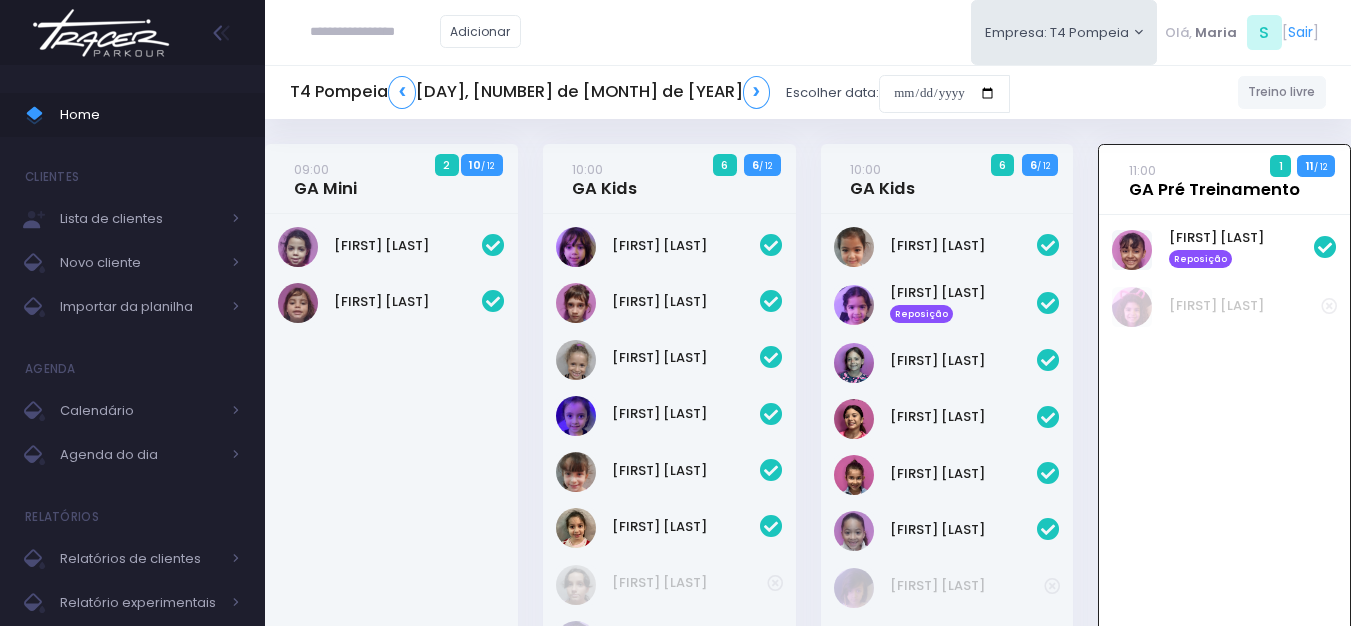 click on "11:00 GA Pré Treinamento" at bounding box center [1214, 180] 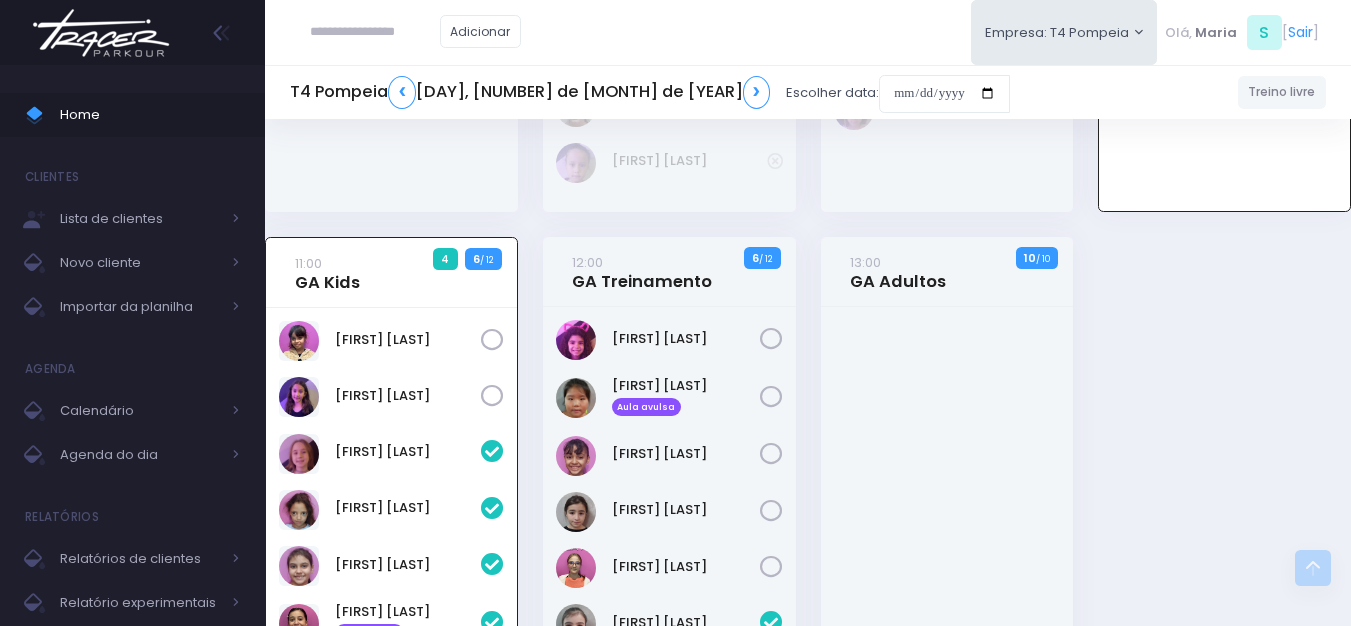 scroll, scrollTop: 500, scrollLeft: 0, axis: vertical 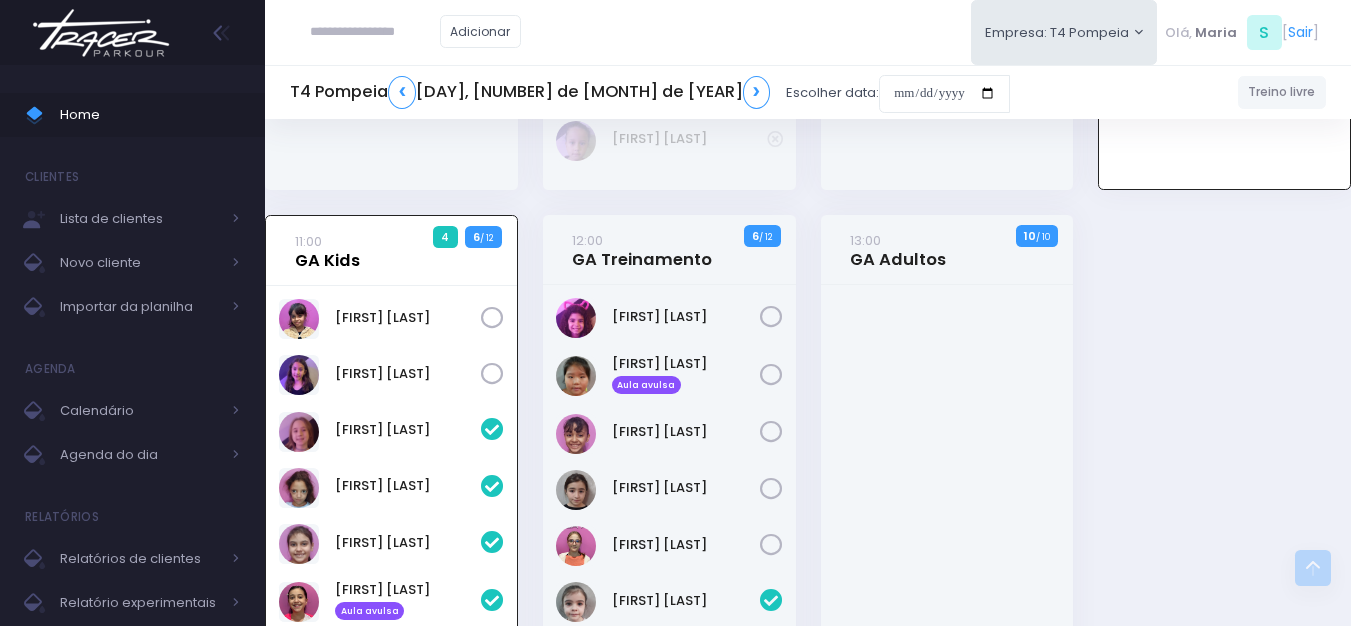 click on "11:00 GA Kids" at bounding box center (327, 251) 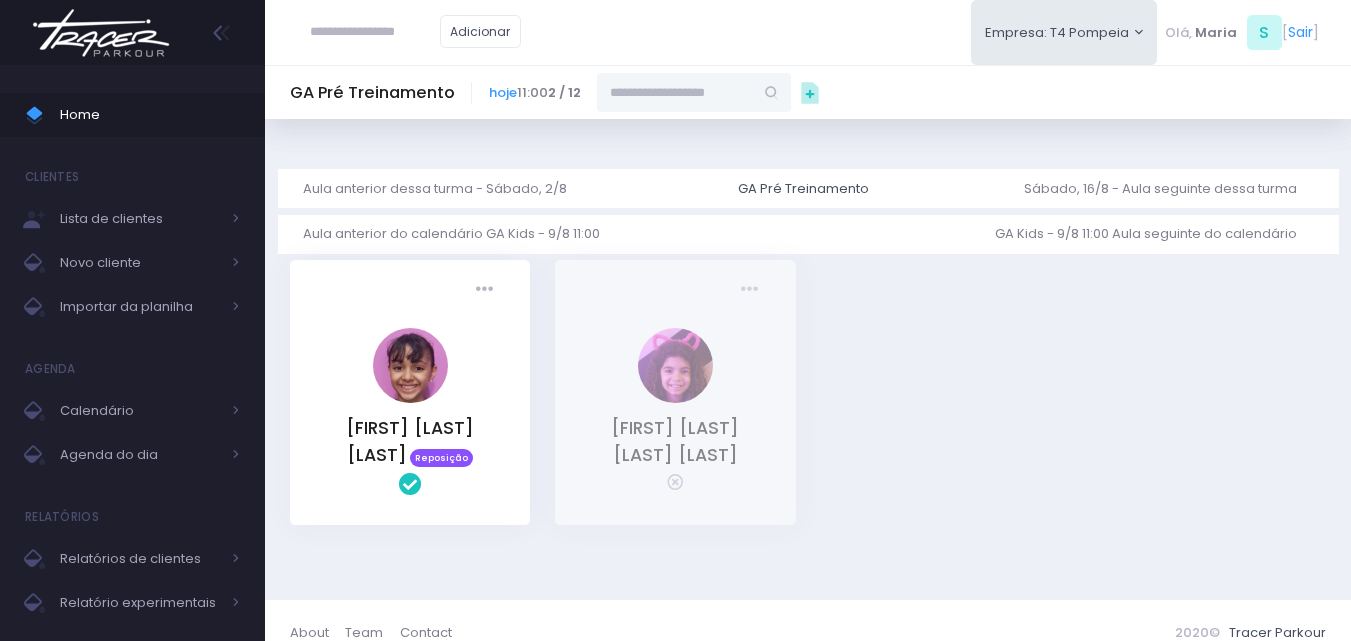 scroll, scrollTop: 0, scrollLeft: 0, axis: both 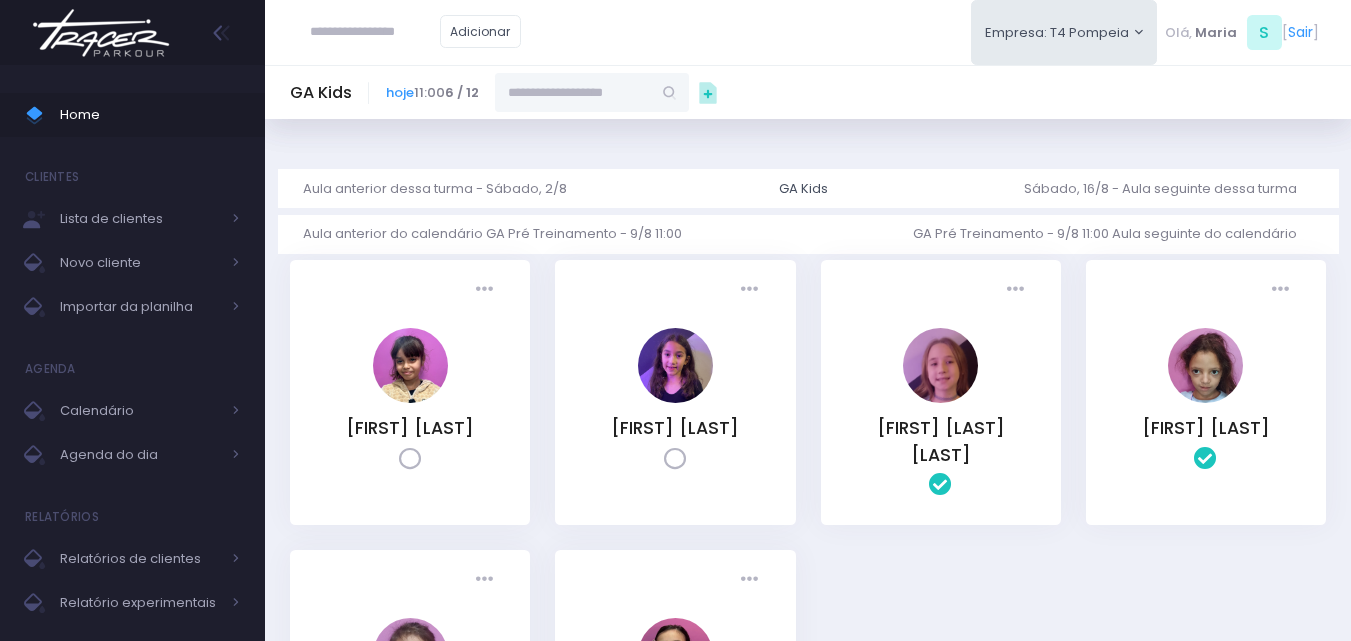 click at bounding box center [573, 92] 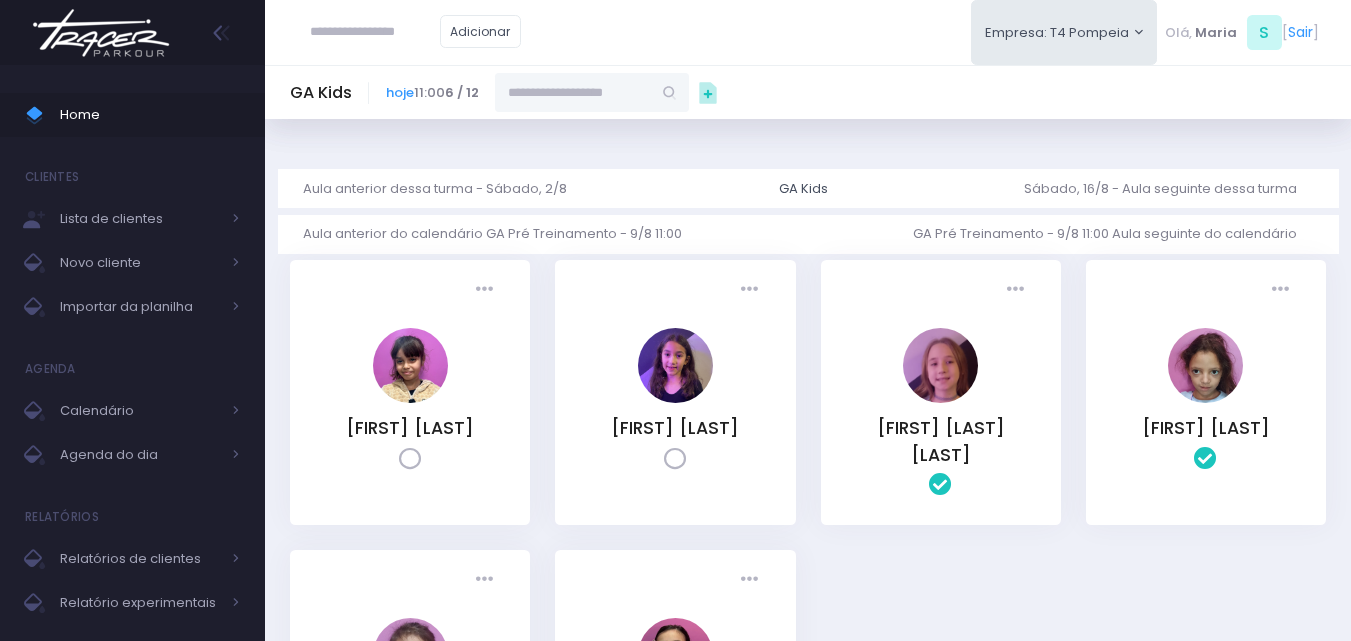 paste on "**********" 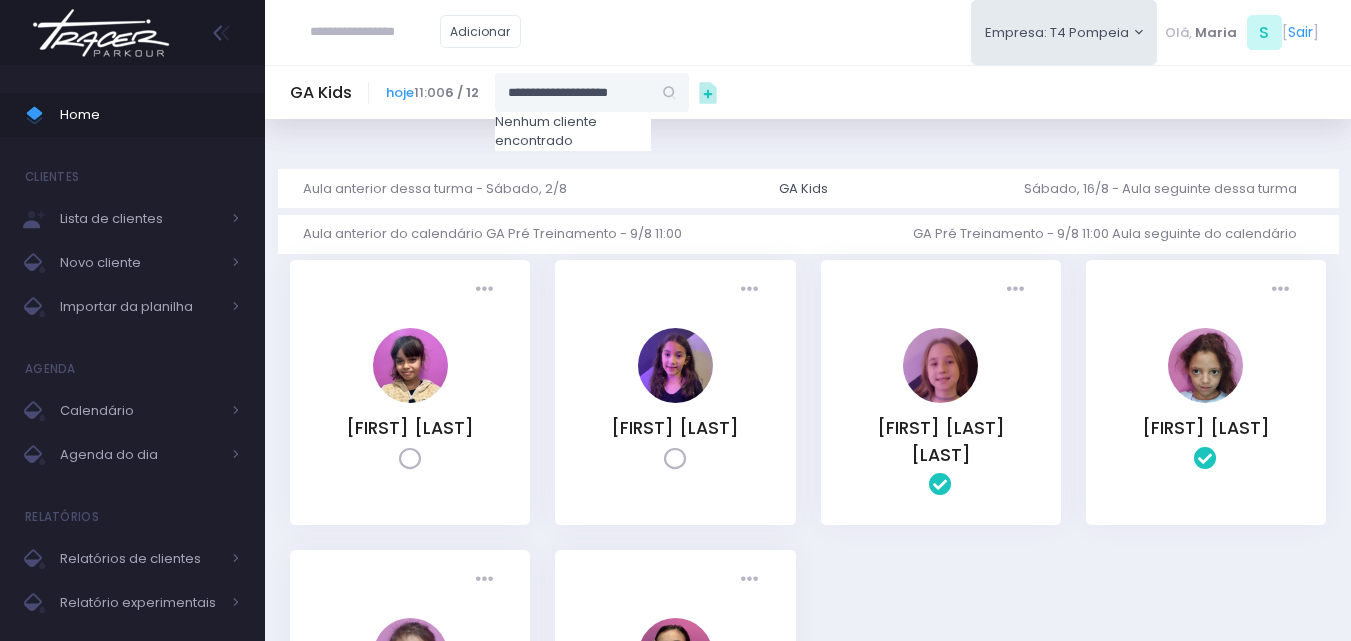 drag, startPoint x: 659, startPoint y: 85, endPoint x: 440, endPoint y: 116, distance: 221.18318 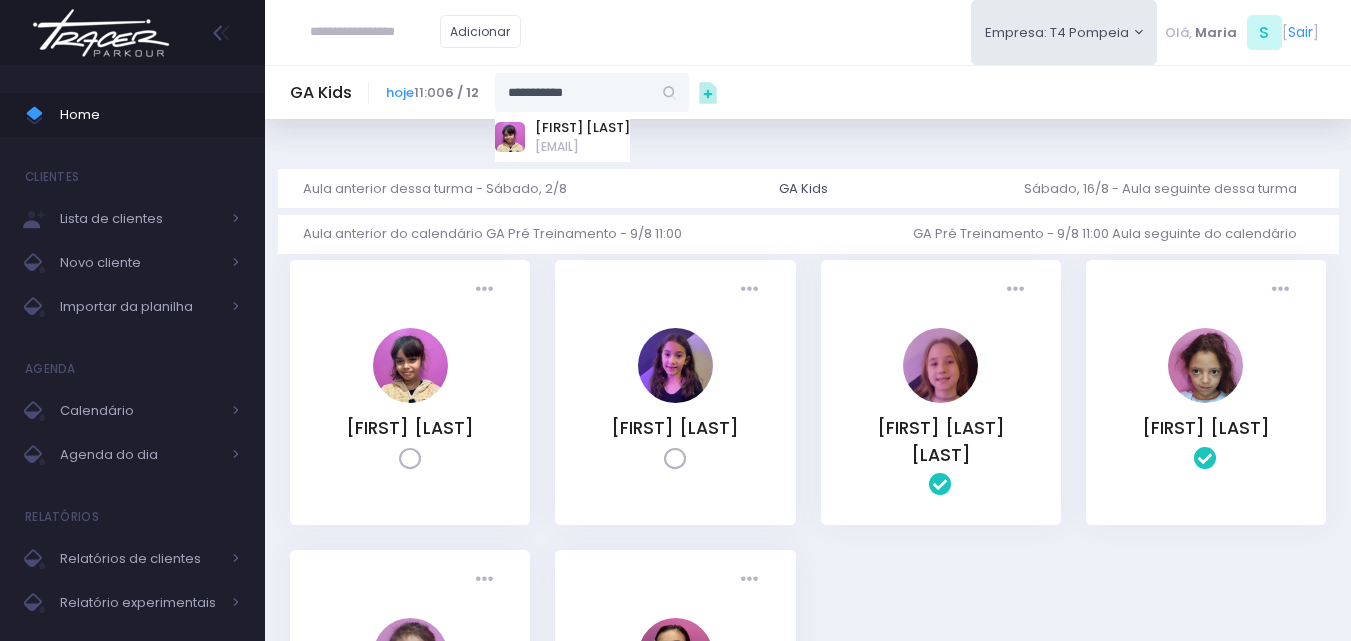 type on "**********" 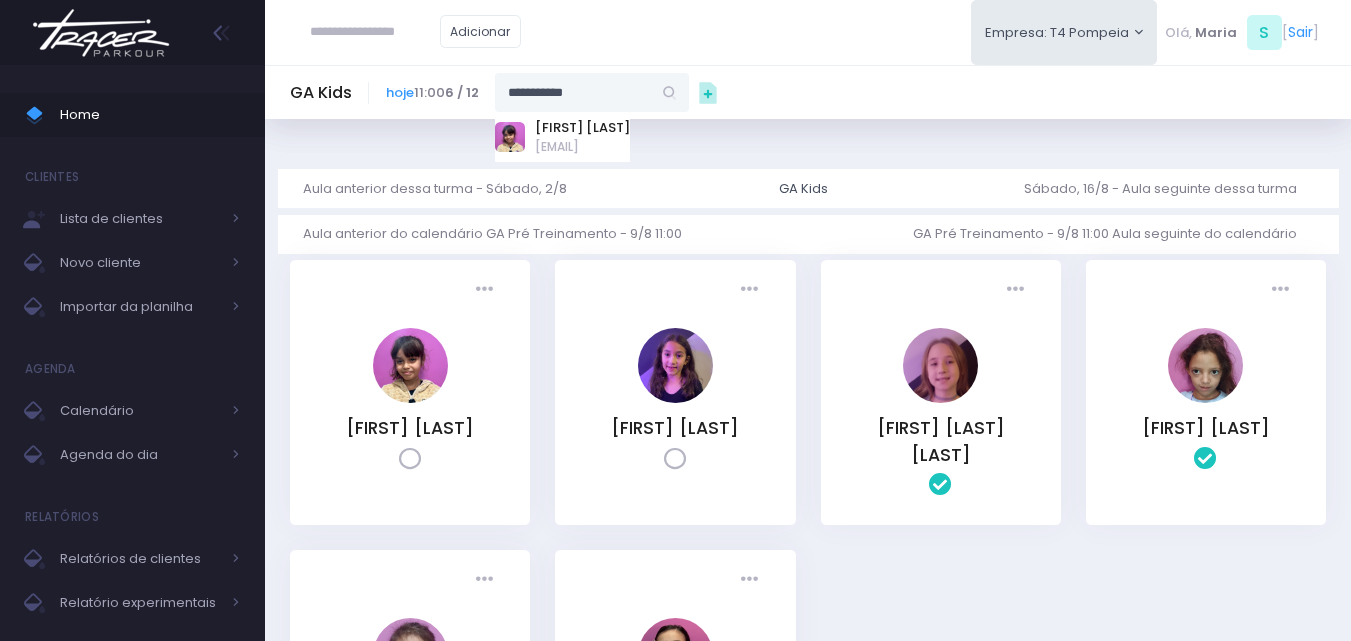 click at bounding box center (375, 32) 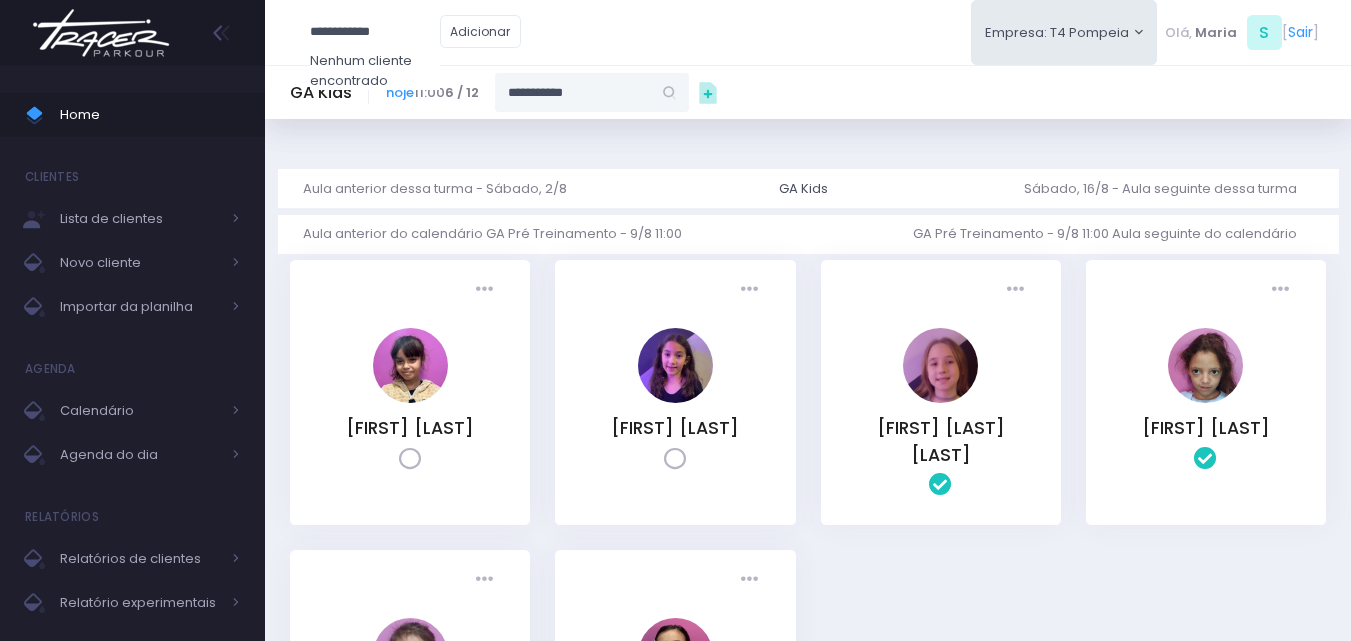 click on "**********" at bounding box center [375, 32] 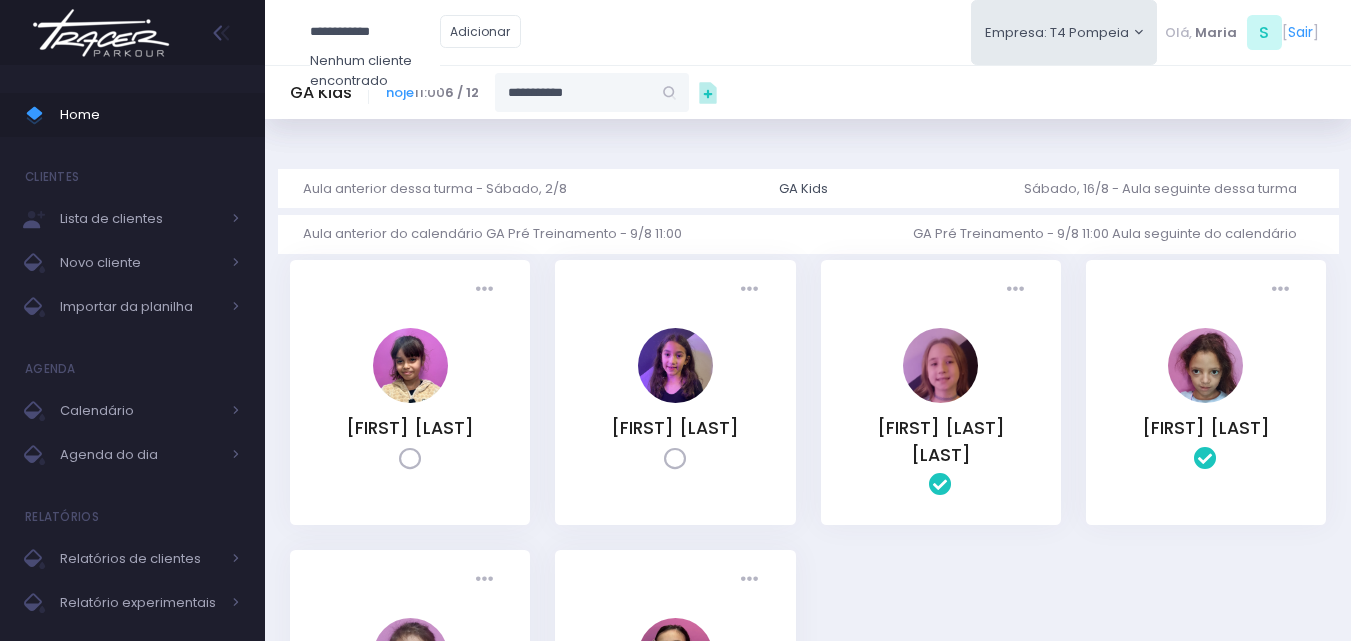 drag, startPoint x: 364, startPoint y: 33, endPoint x: 330, endPoint y: 34, distance: 34.0147 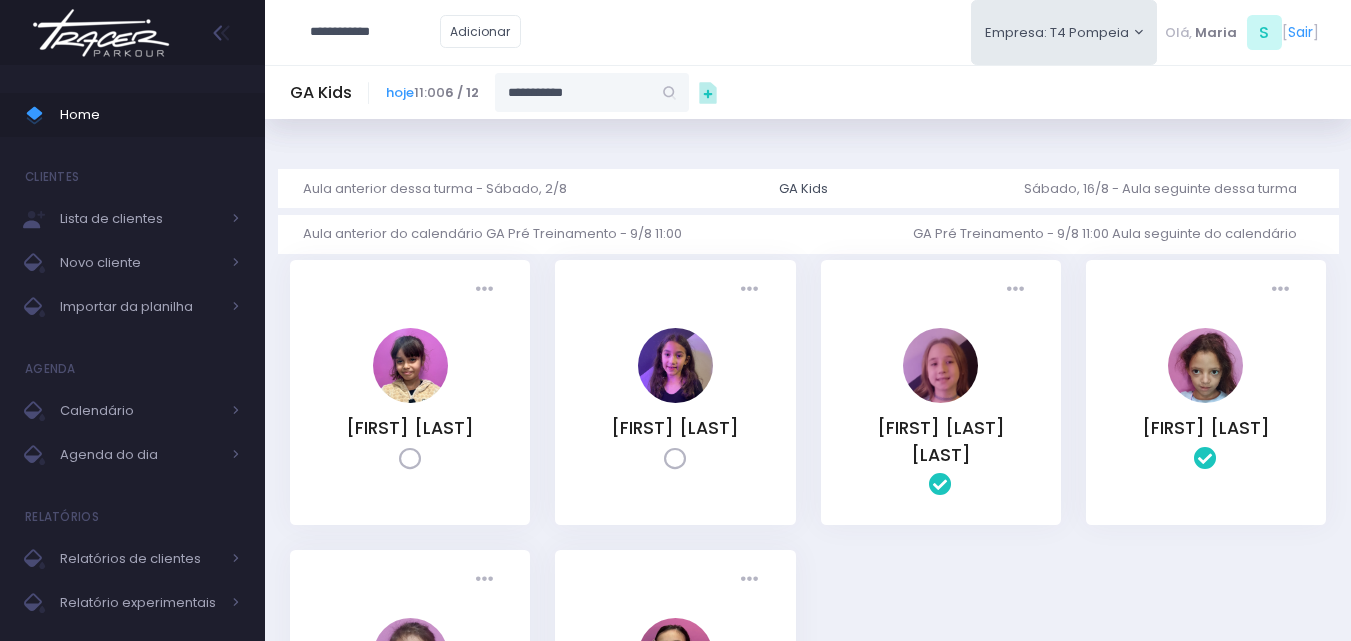 type on "**********" 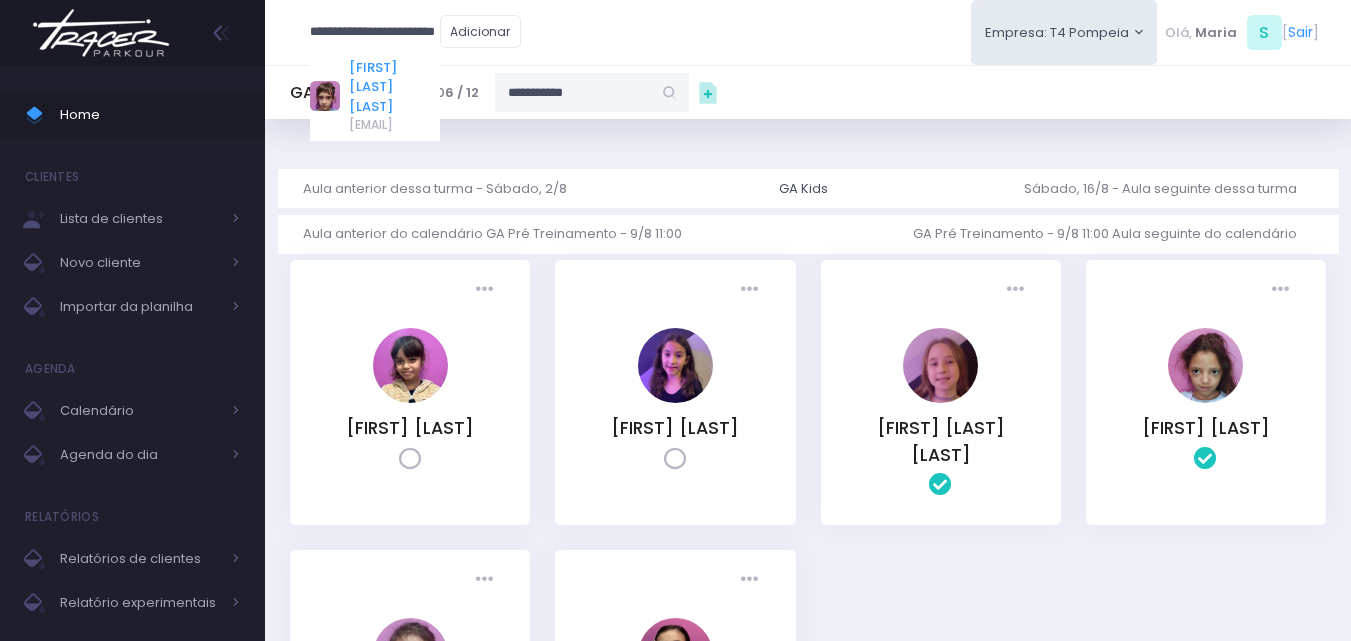 click on "Carmen Borga Le Guevellou" at bounding box center (394, 87) 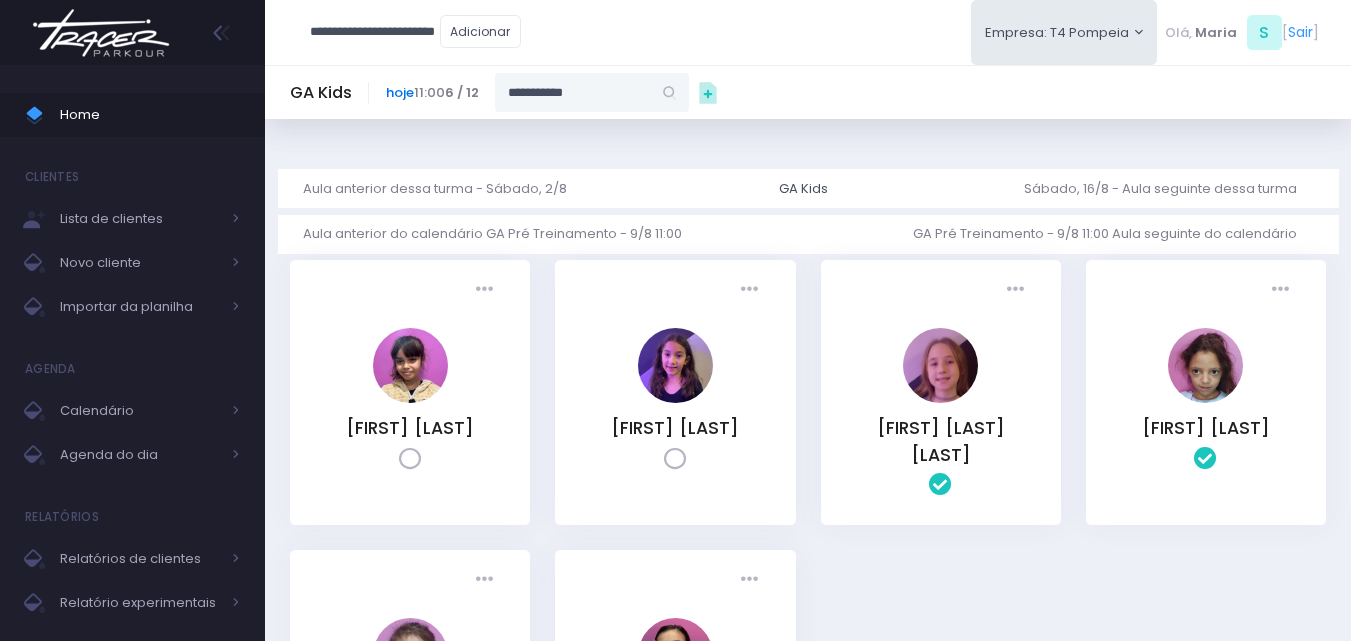 type on "**********" 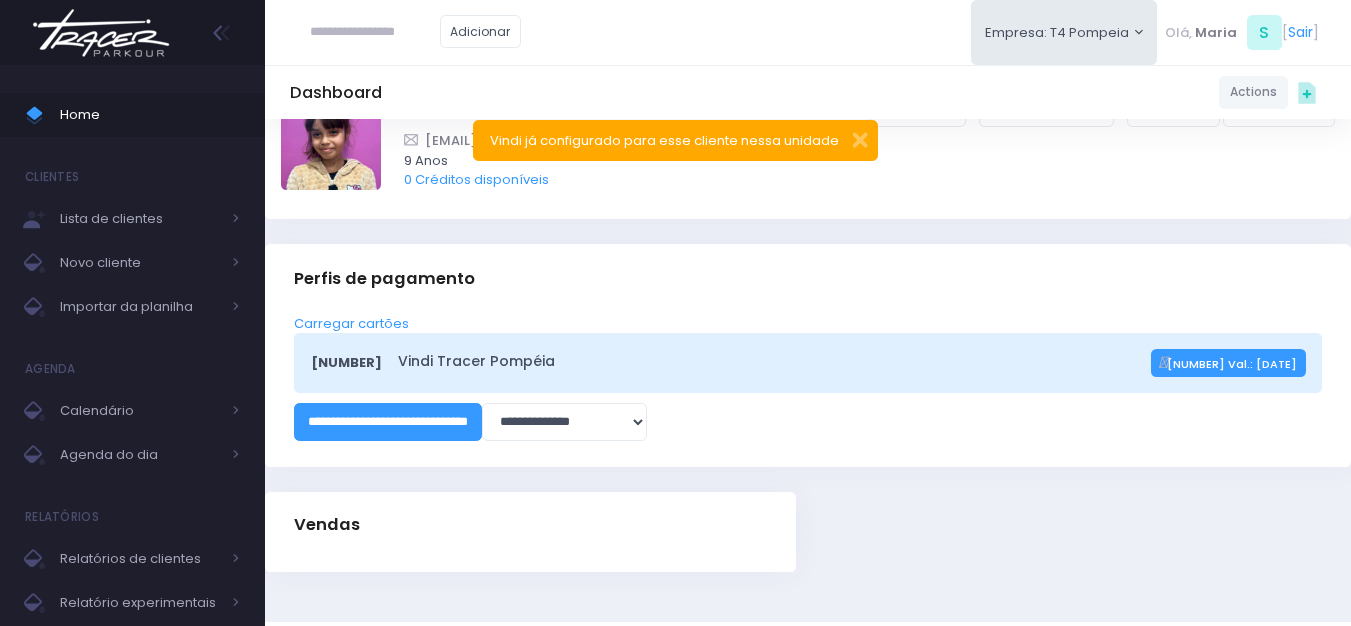scroll, scrollTop: 0, scrollLeft: 0, axis: both 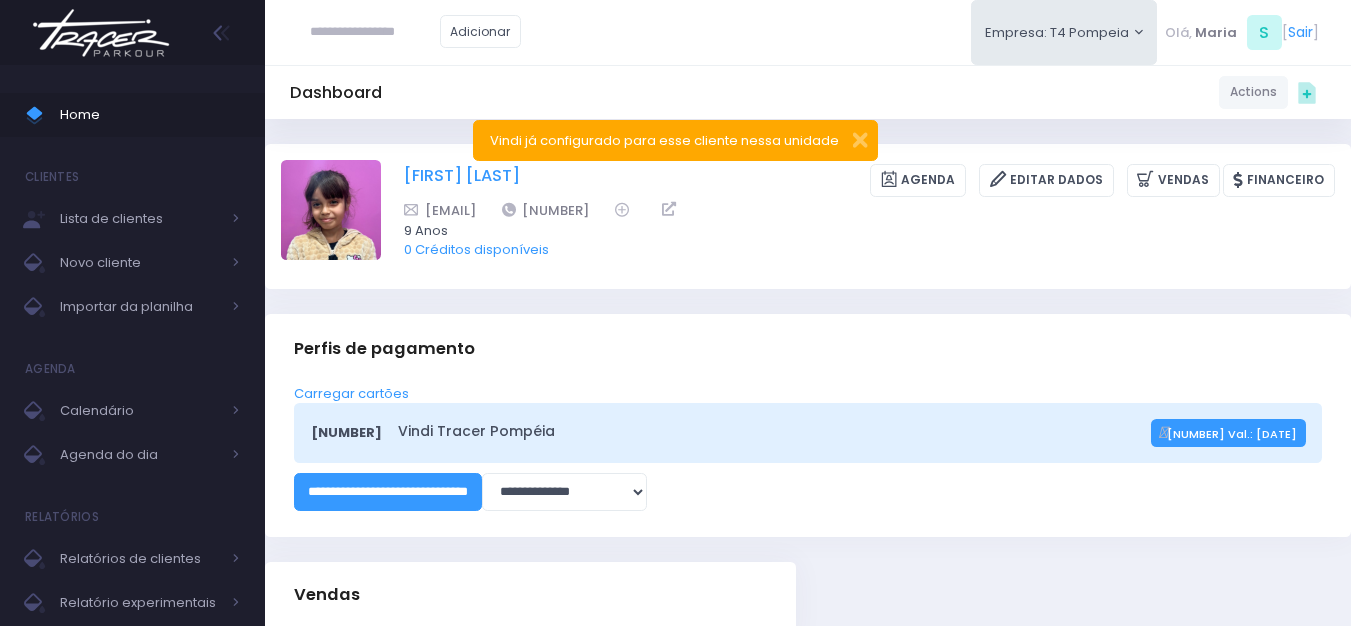 click on "[FIRST] [LAST]" at bounding box center (462, 180) 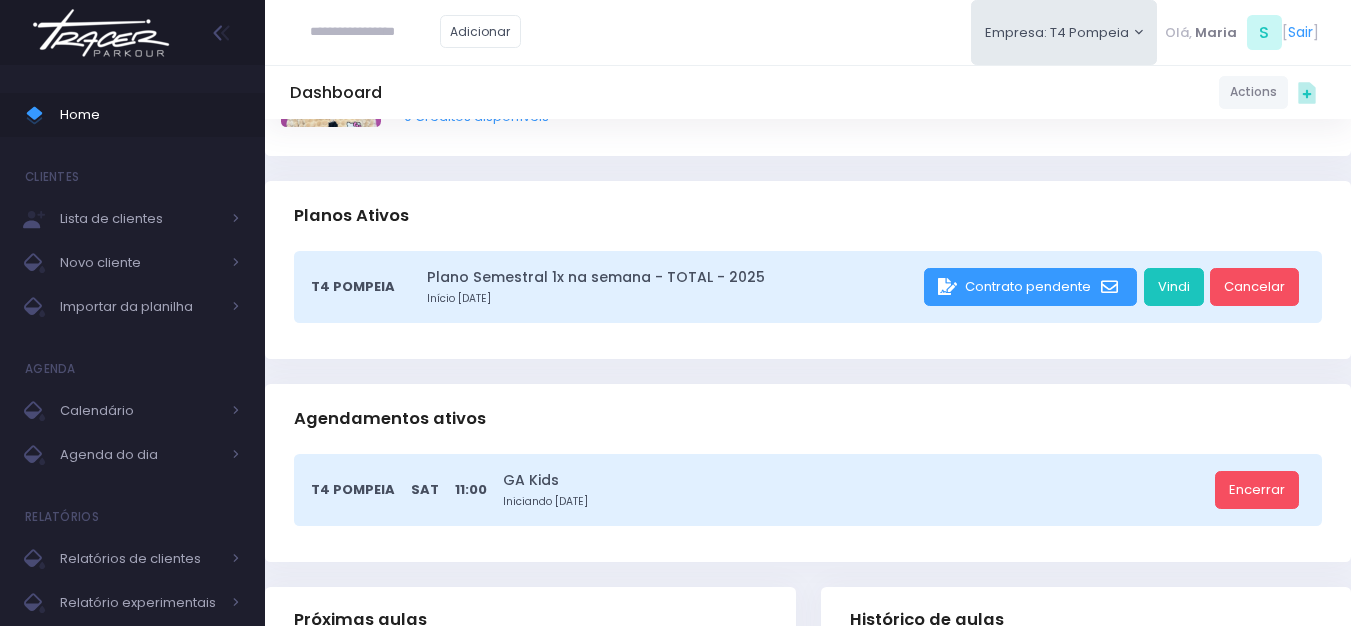 scroll, scrollTop: 100, scrollLeft: 0, axis: vertical 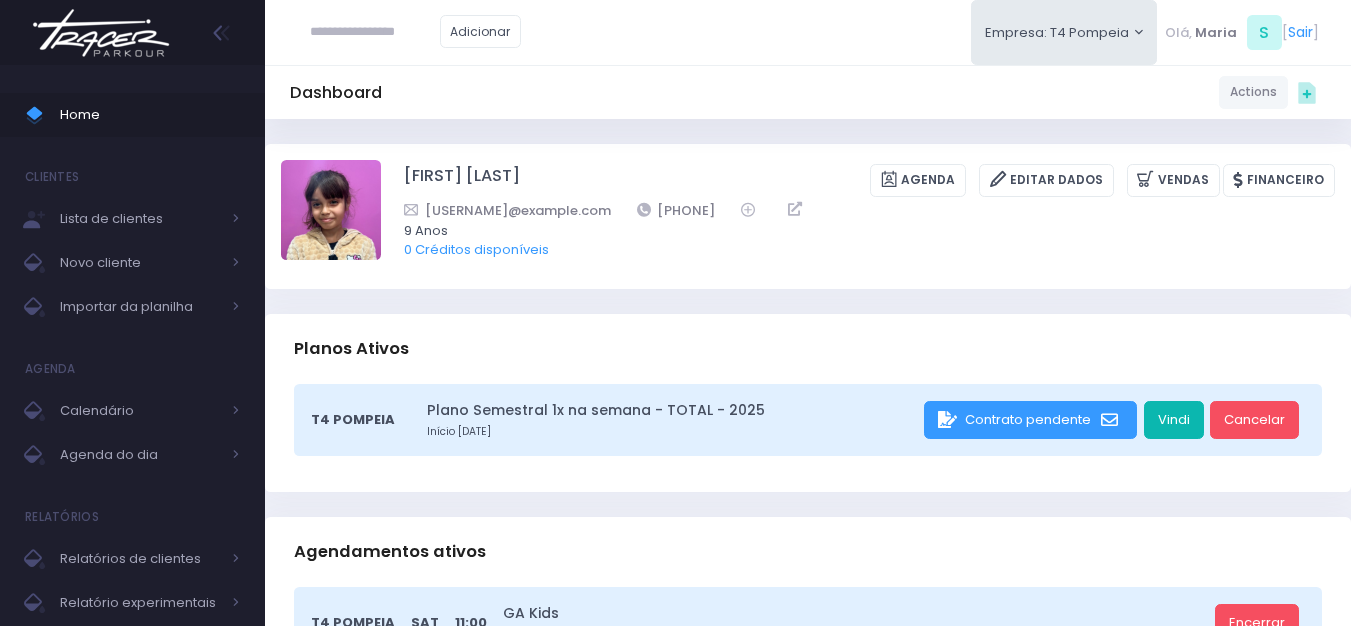 click on "Vindi" at bounding box center [1174, 420] 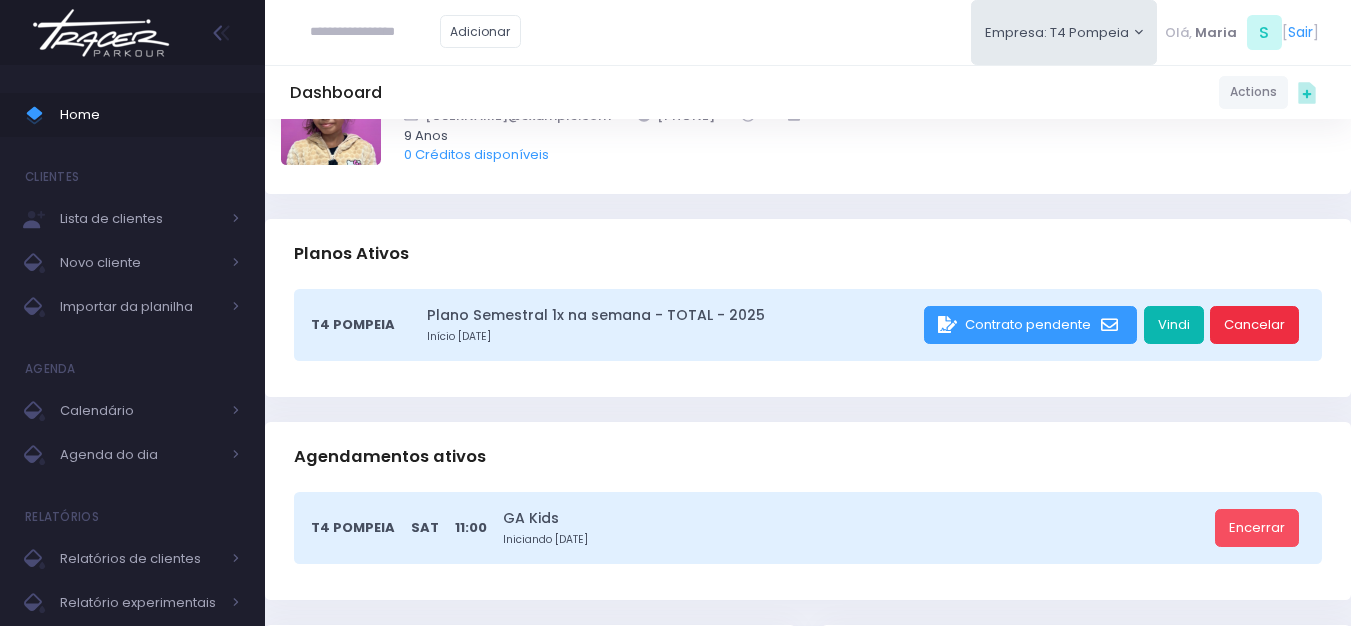 scroll, scrollTop: 100, scrollLeft: 0, axis: vertical 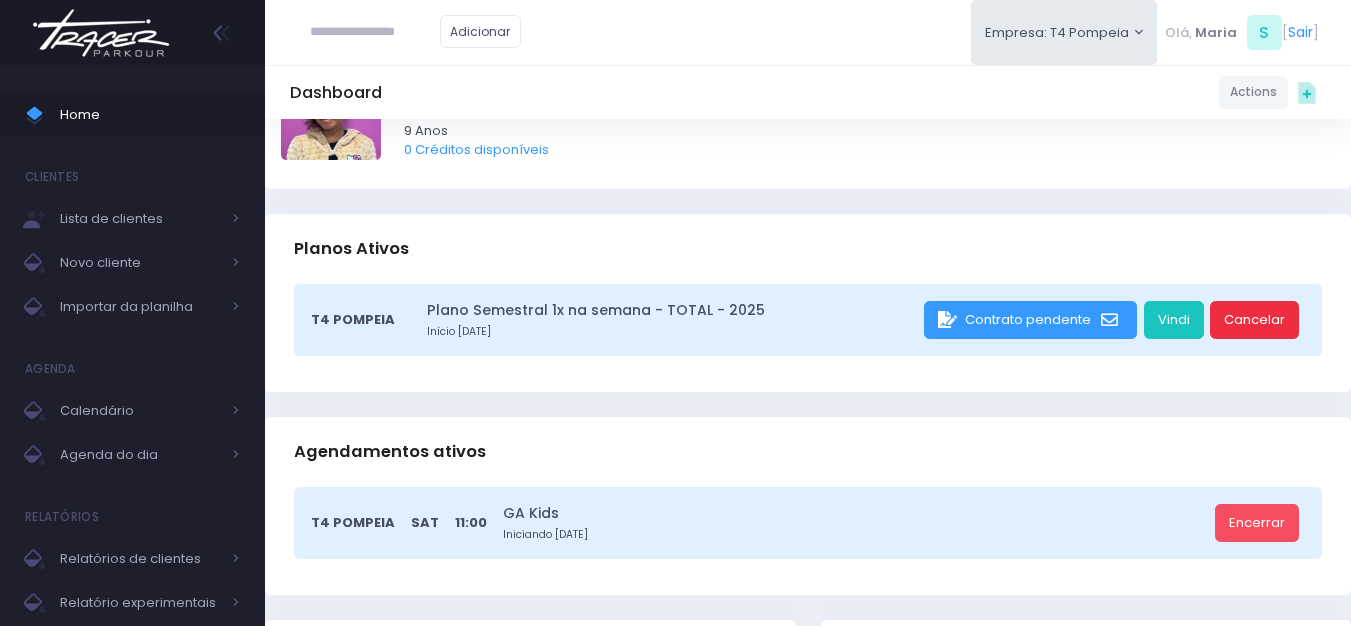 click on "Cancelar" at bounding box center [1254, 320] 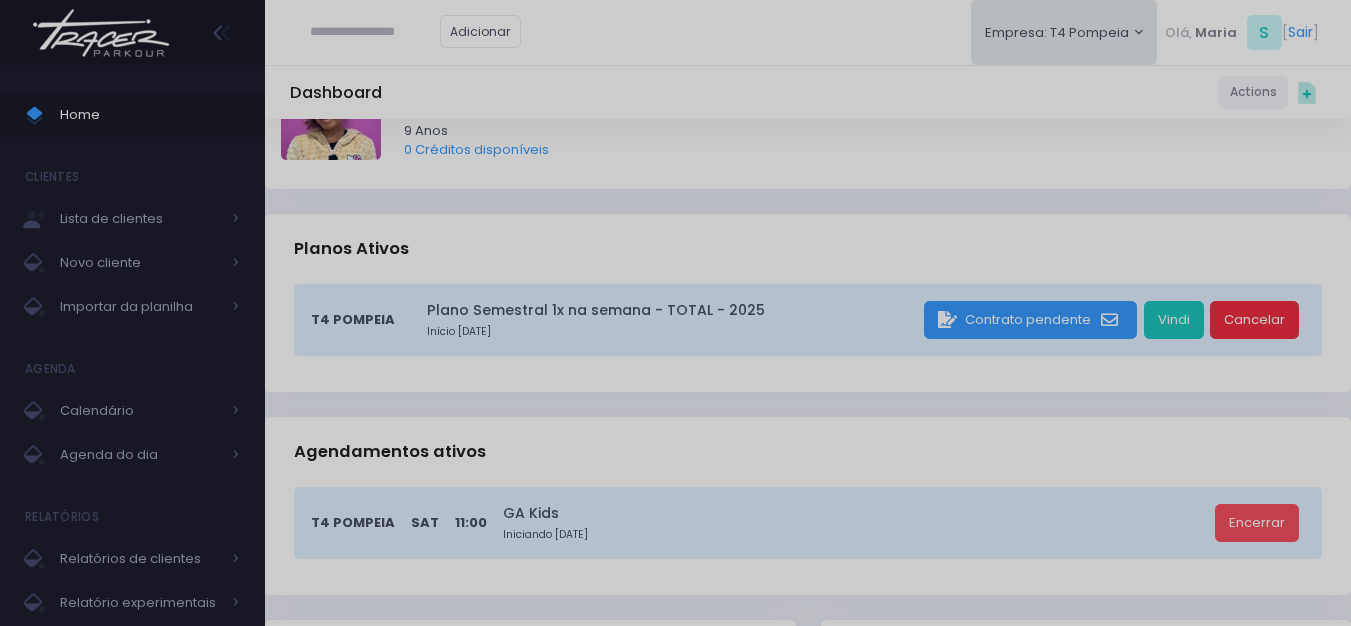 scroll, scrollTop: 0, scrollLeft: 0, axis: both 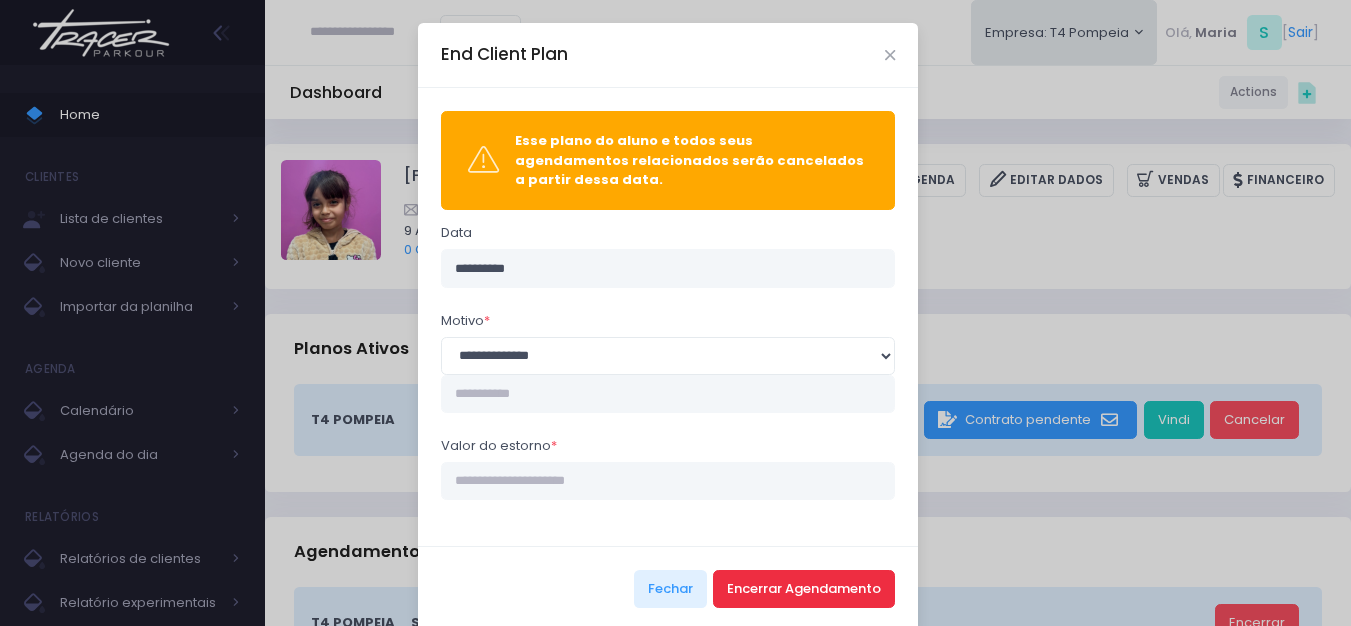 click on "Encerrar Agendamento" at bounding box center (804, 589) 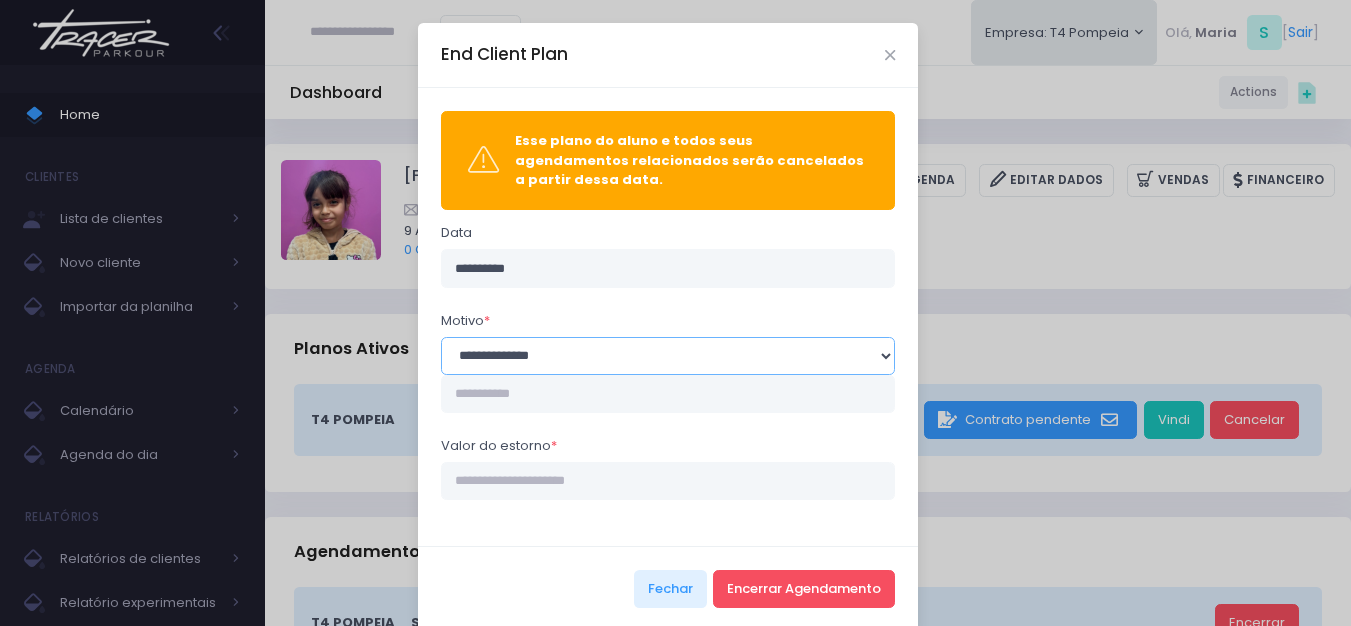 click on "**********" at bounding box center (668, 356) 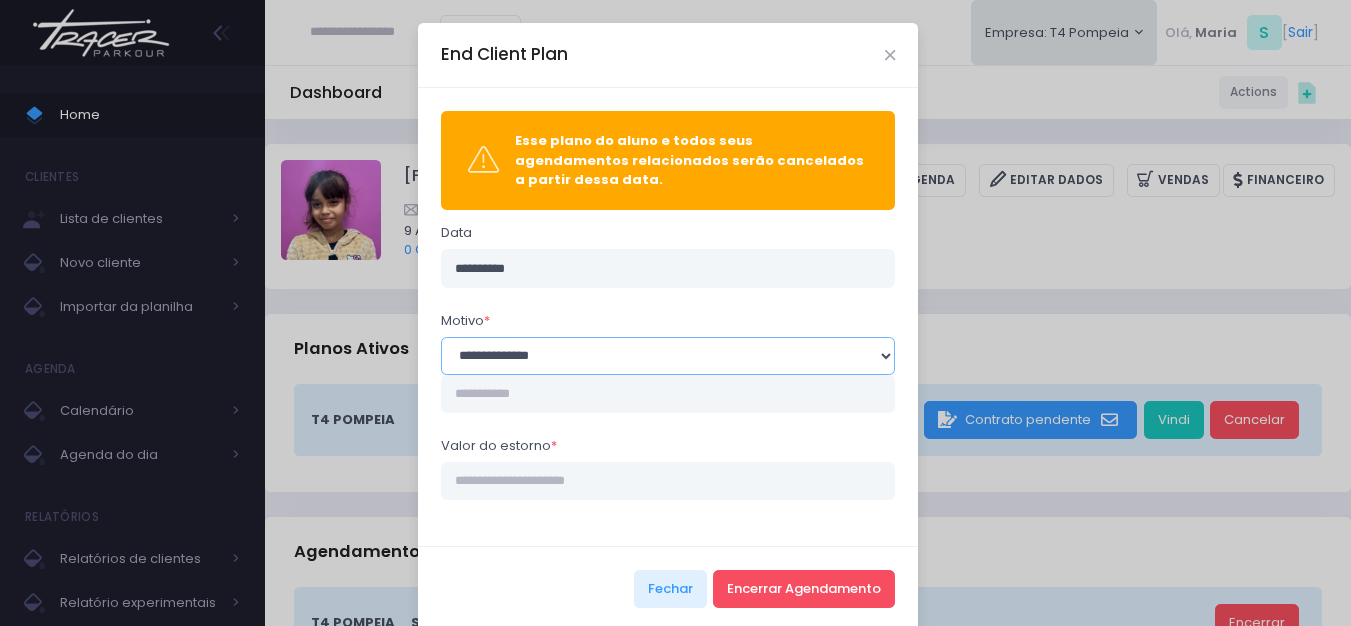 select on "**" 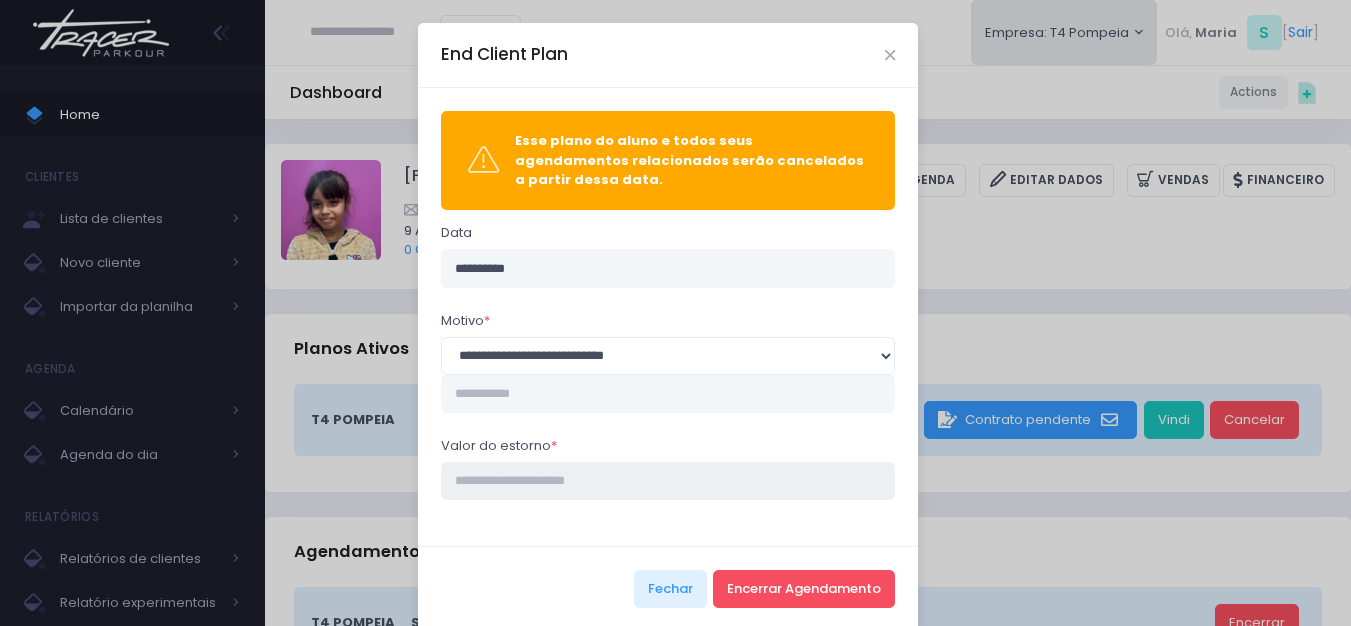 click on "Valor do estorno  *" at bounding box center (668, 481) 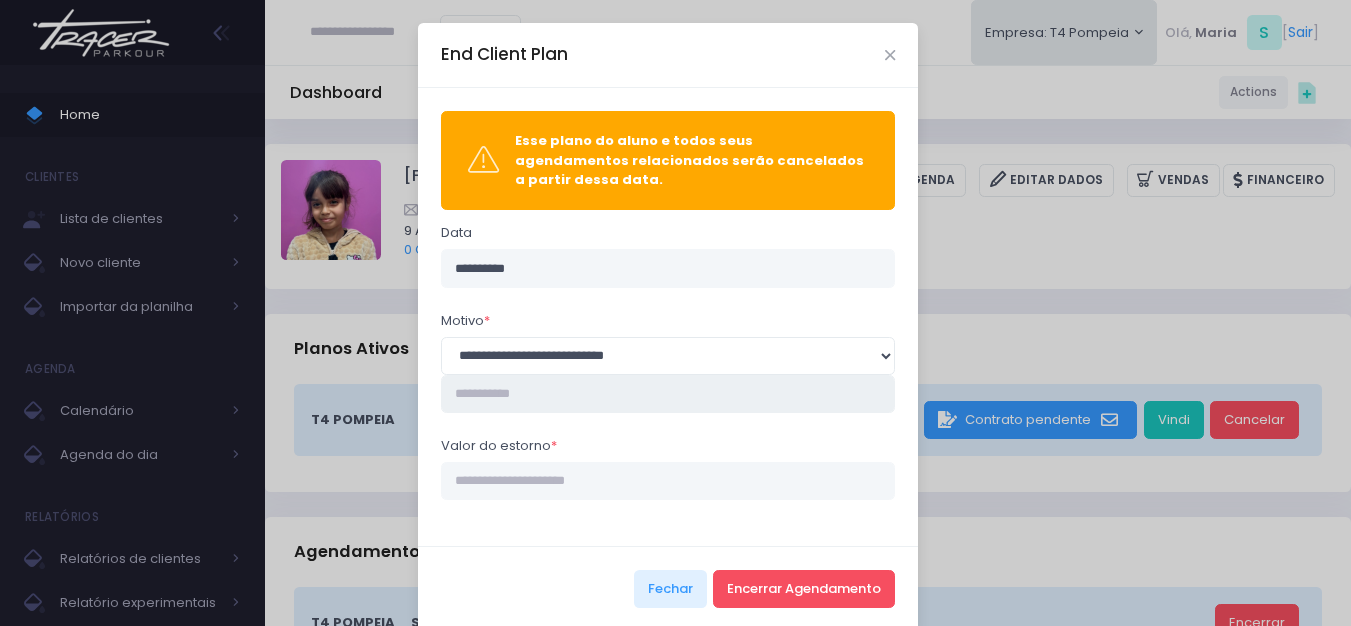 click at bounding box center [668, 394] 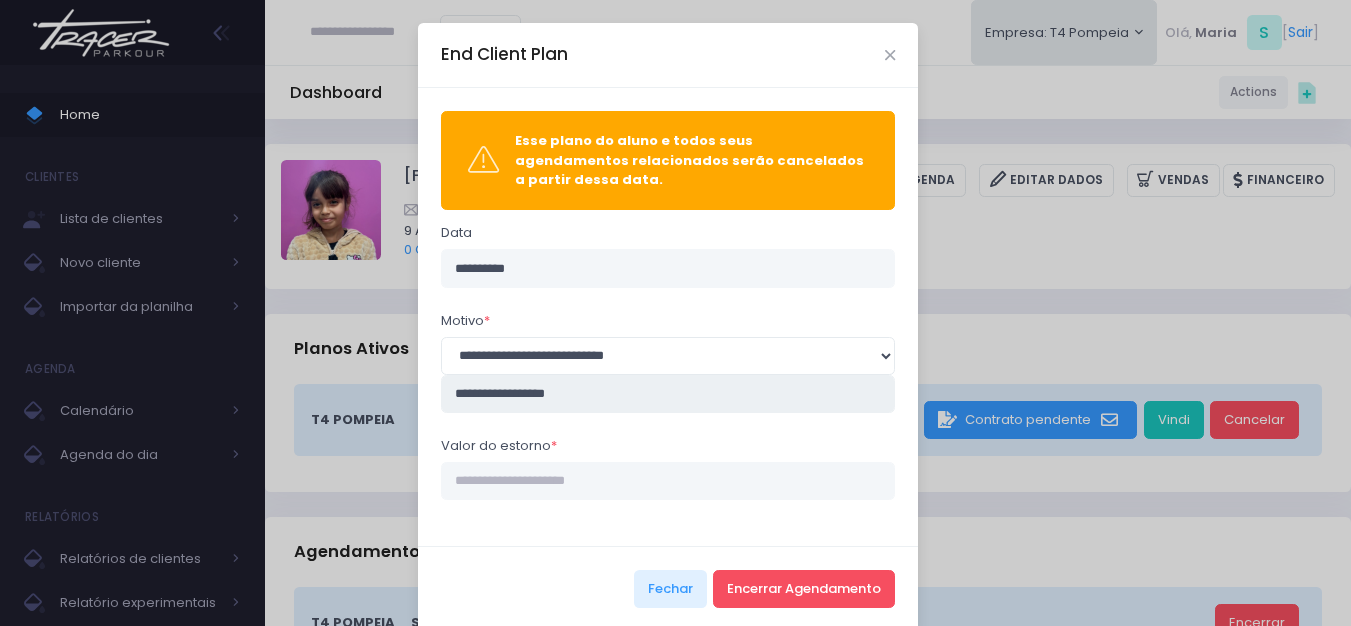 click on "**********" at bounding box center [668, 394] 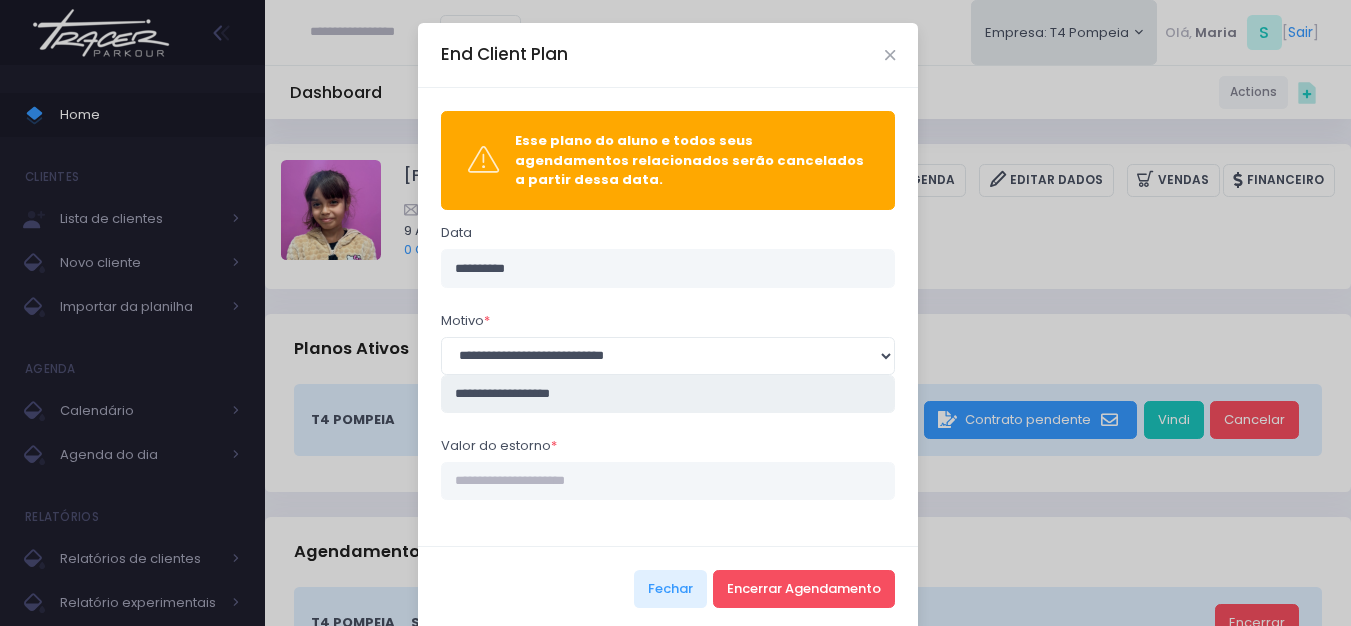 type on "**********" 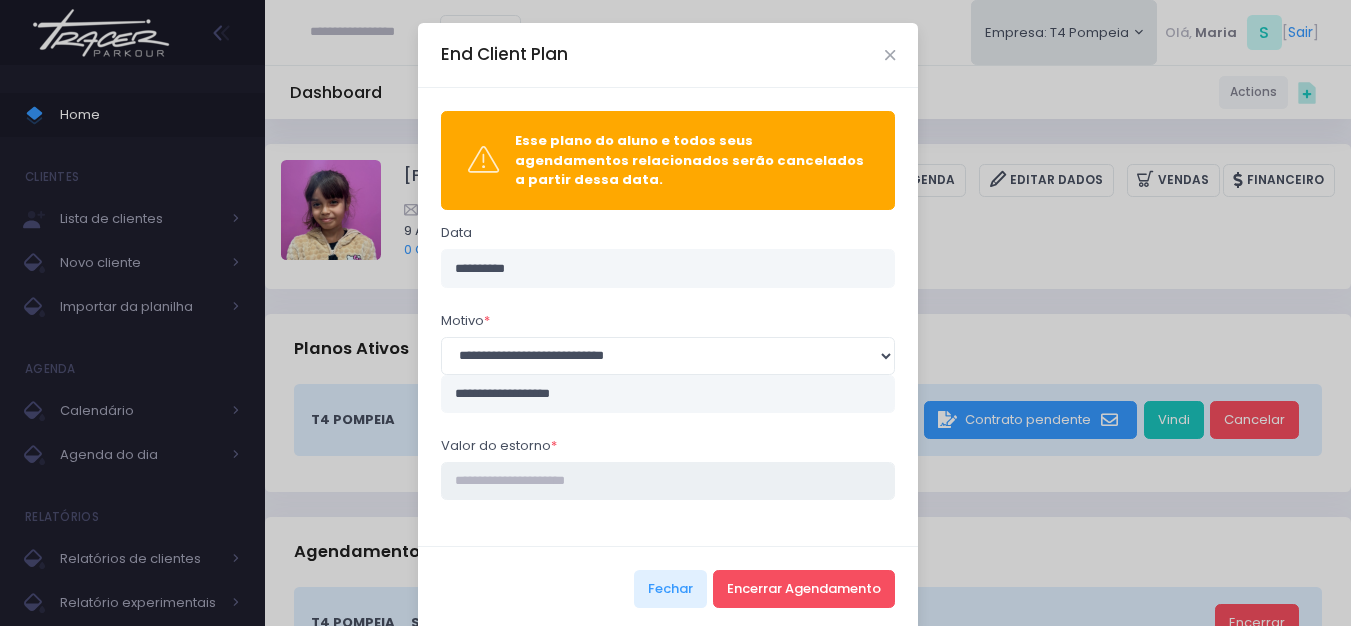 click on "Valor do estorno  *" at bounding box center [668, 481] 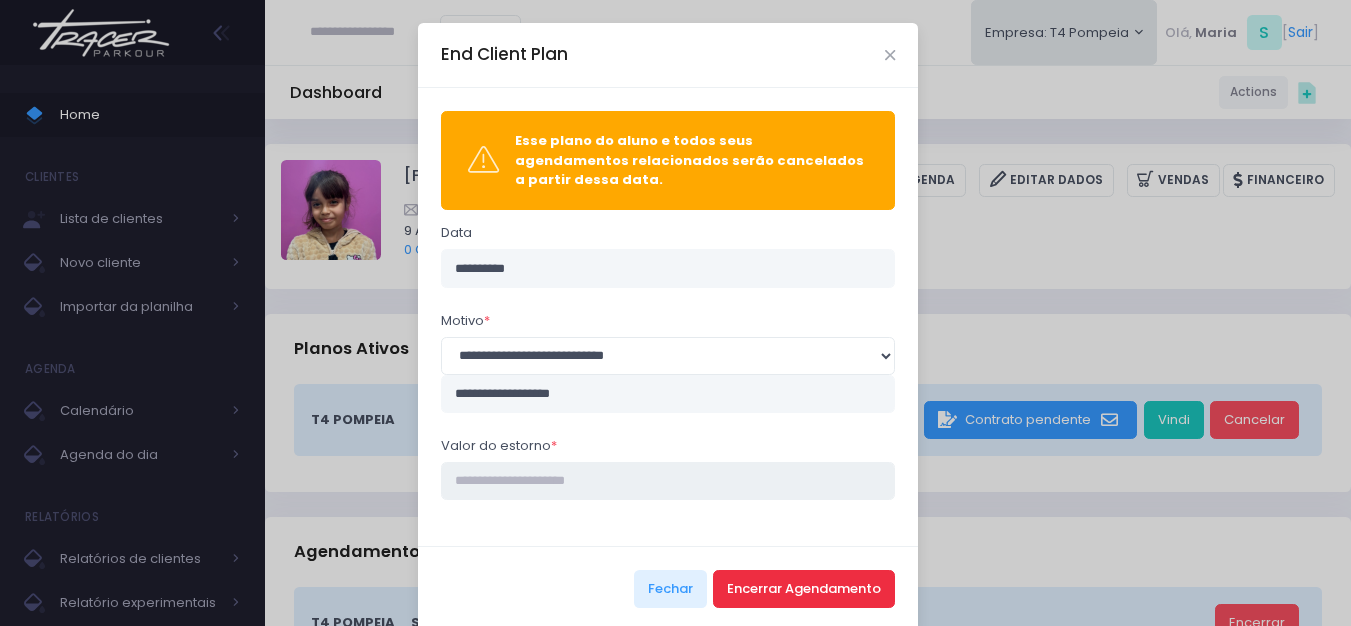 type on "*****" 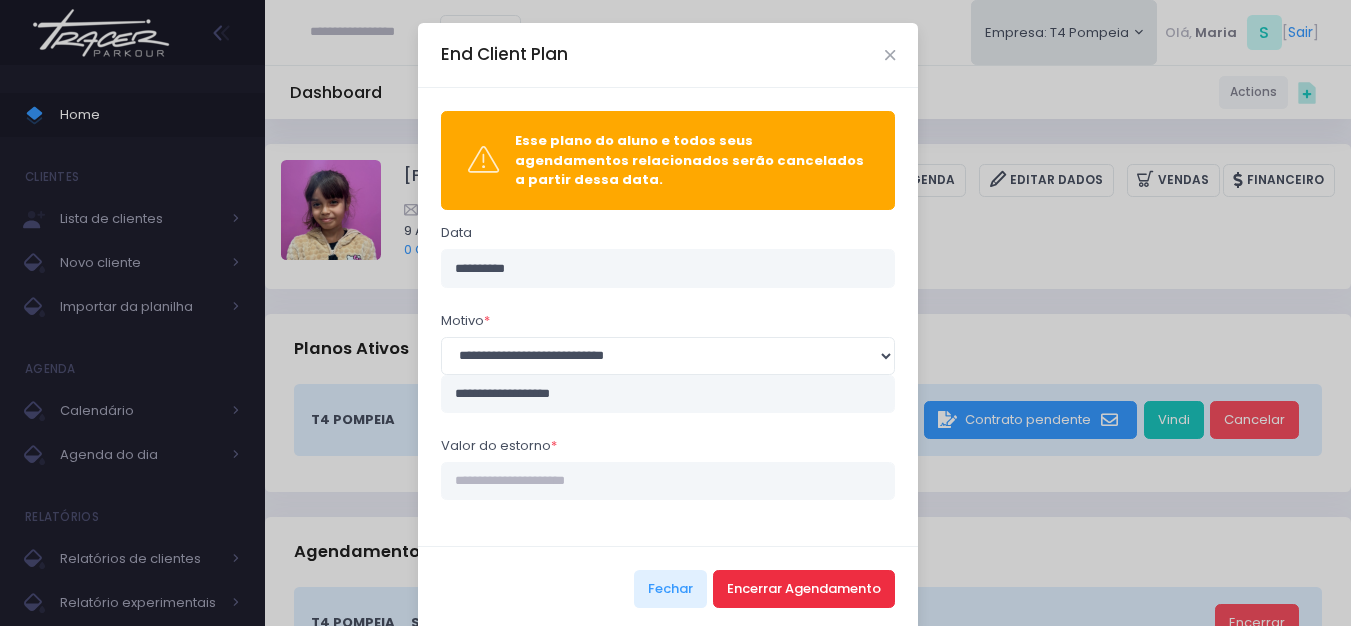 click on "Encerrar Agendamento" at bounding box center [804, 589] 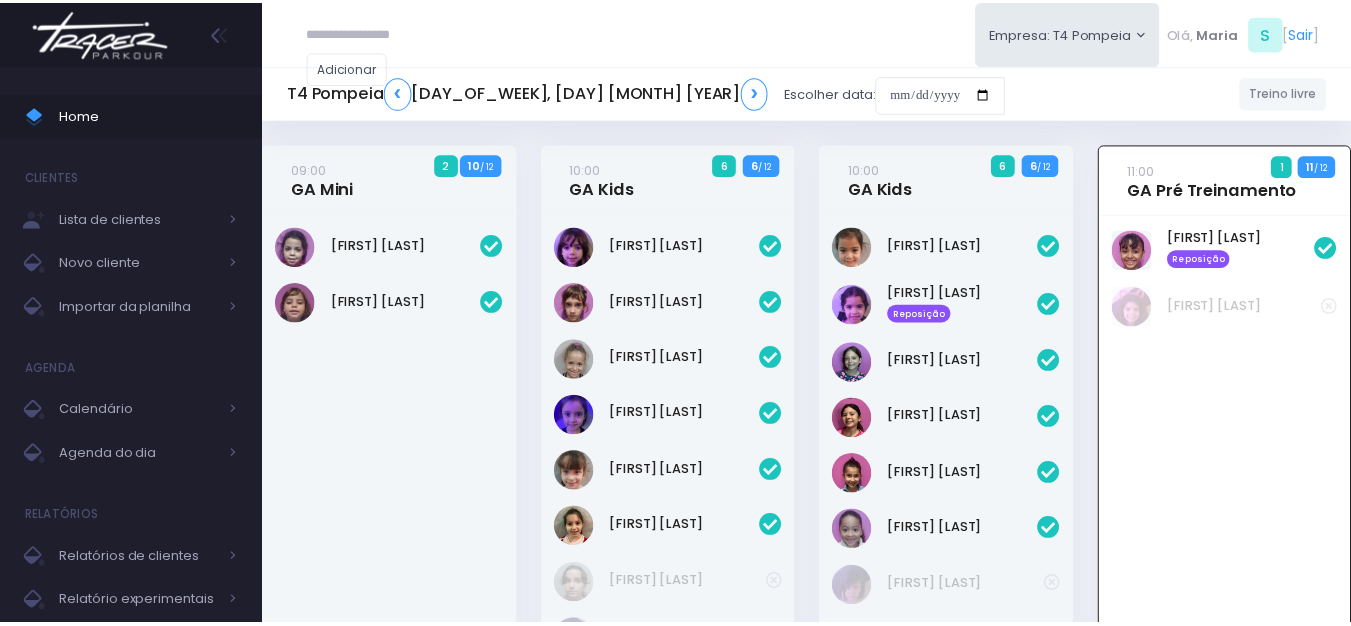 scroll, scrollTop: 0, scrollLeft: 0, axis: both 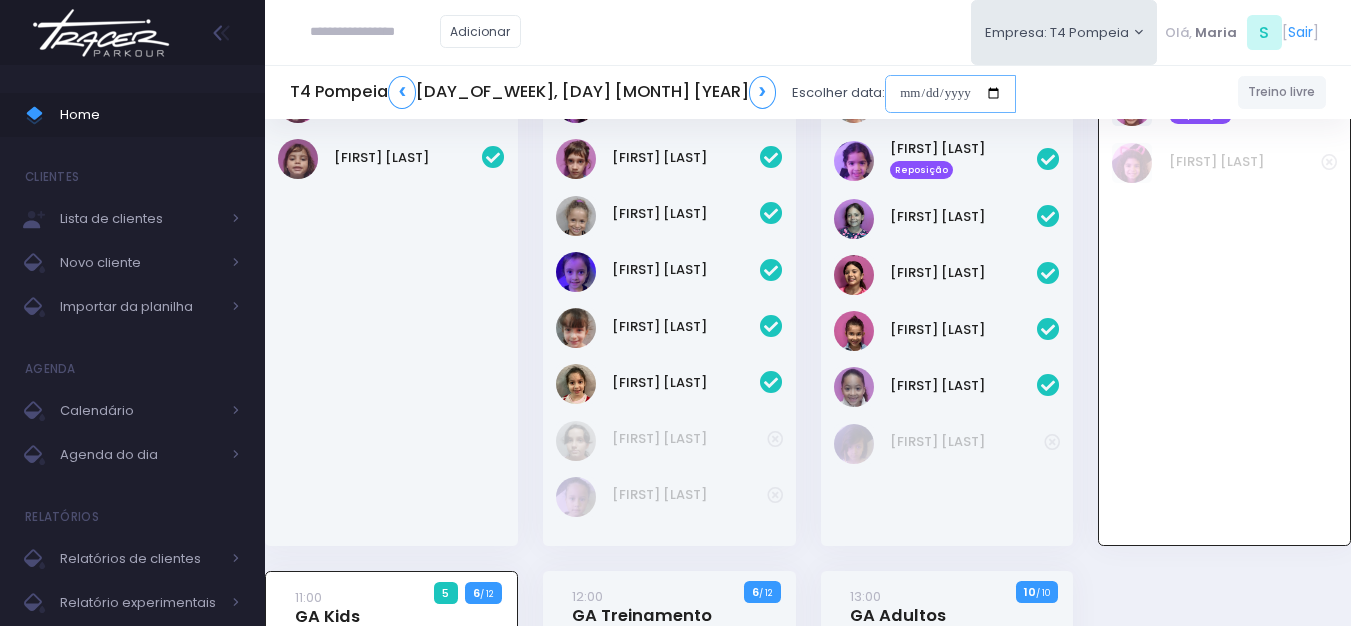 click at bounding box center [950, 94] 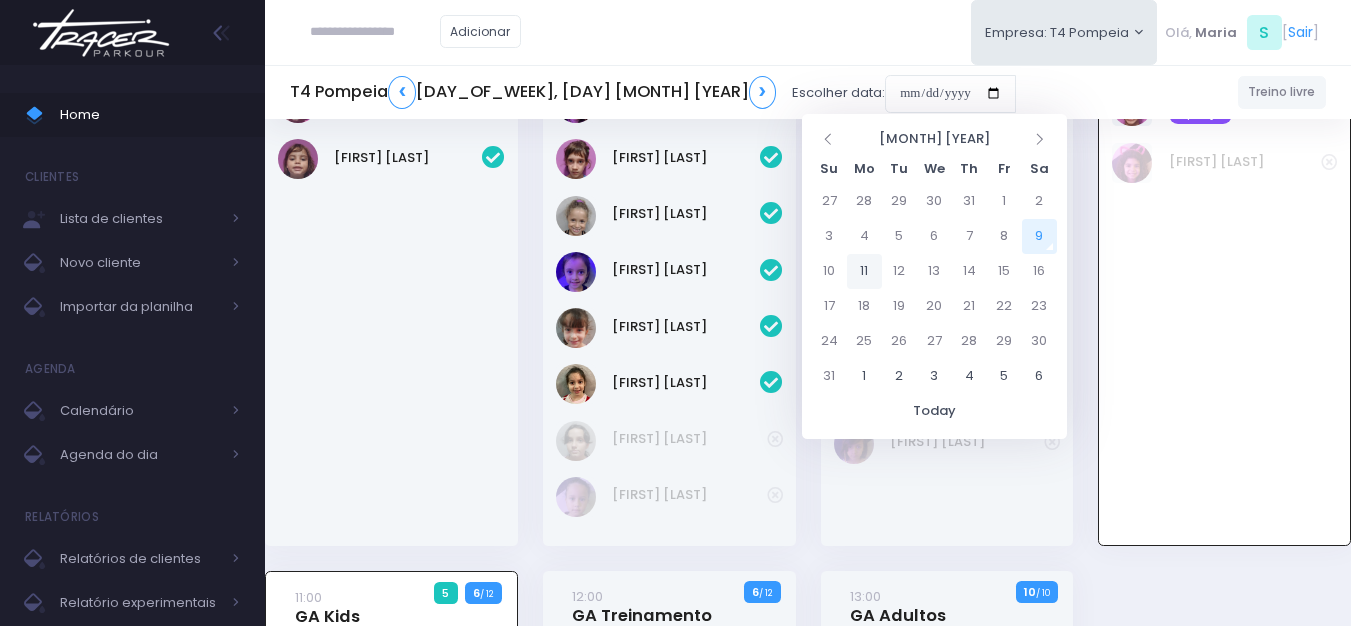 click on "11" at bounding box center [864, 271] 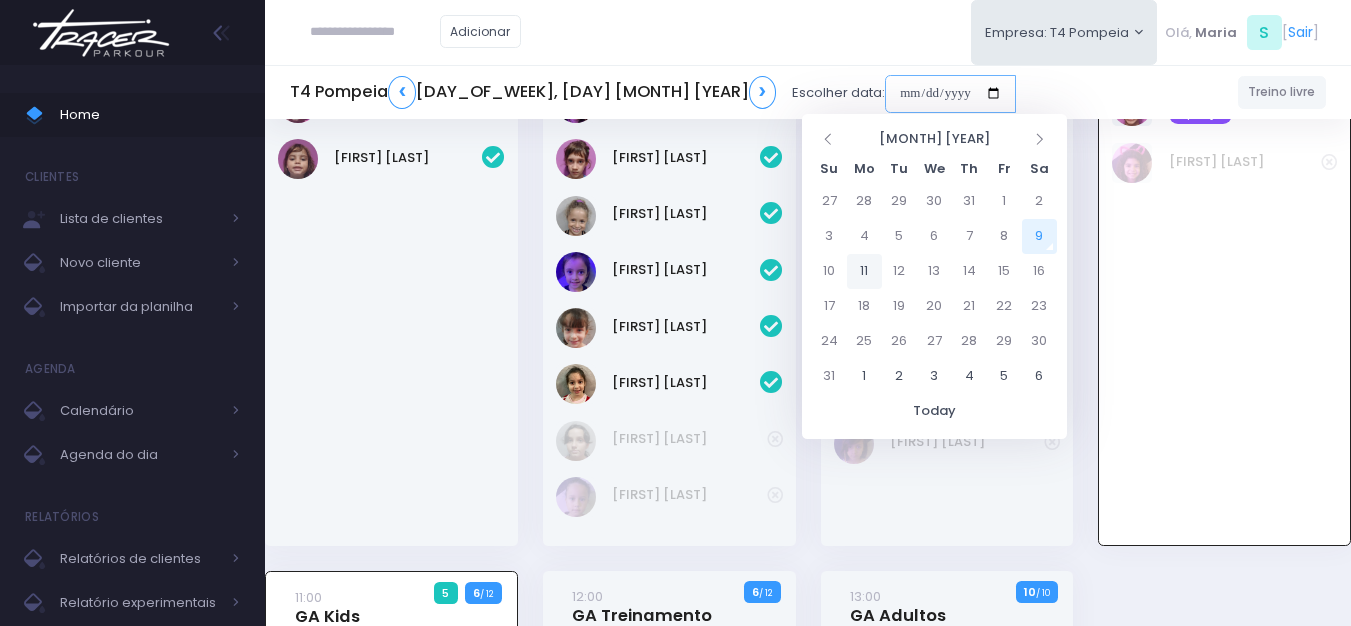 type on "**********" 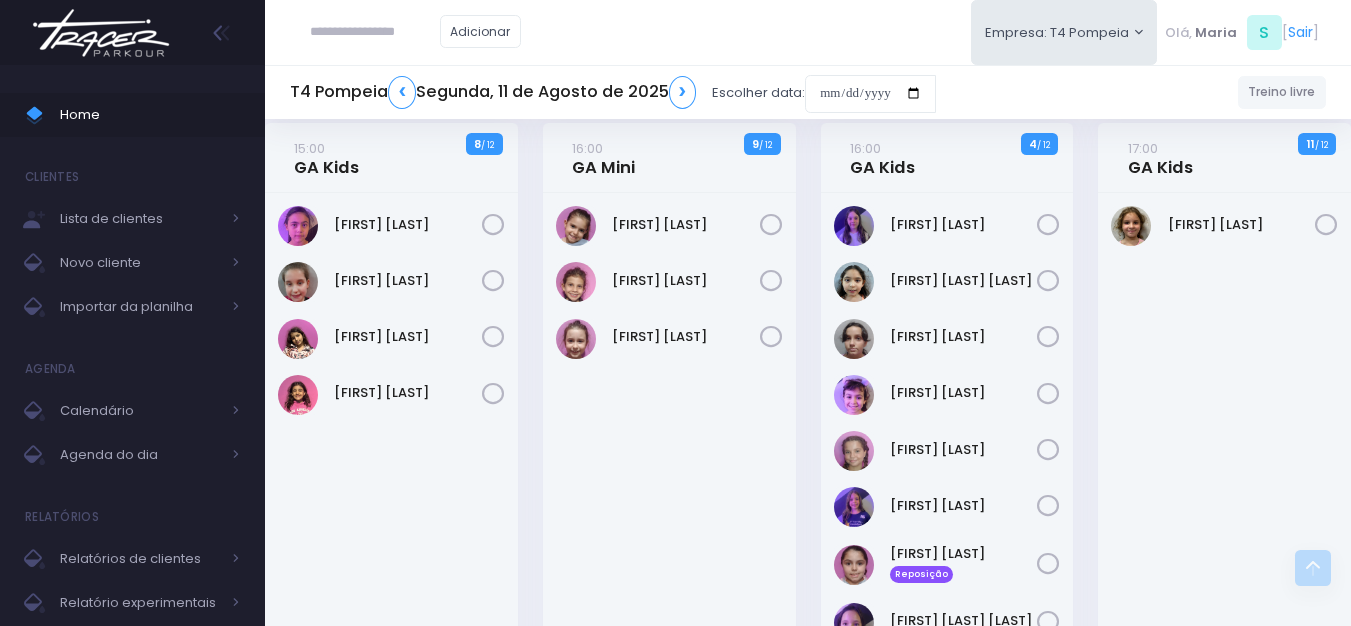 scroll, scrollTop: 0, scrollLeft: 0, axis: both 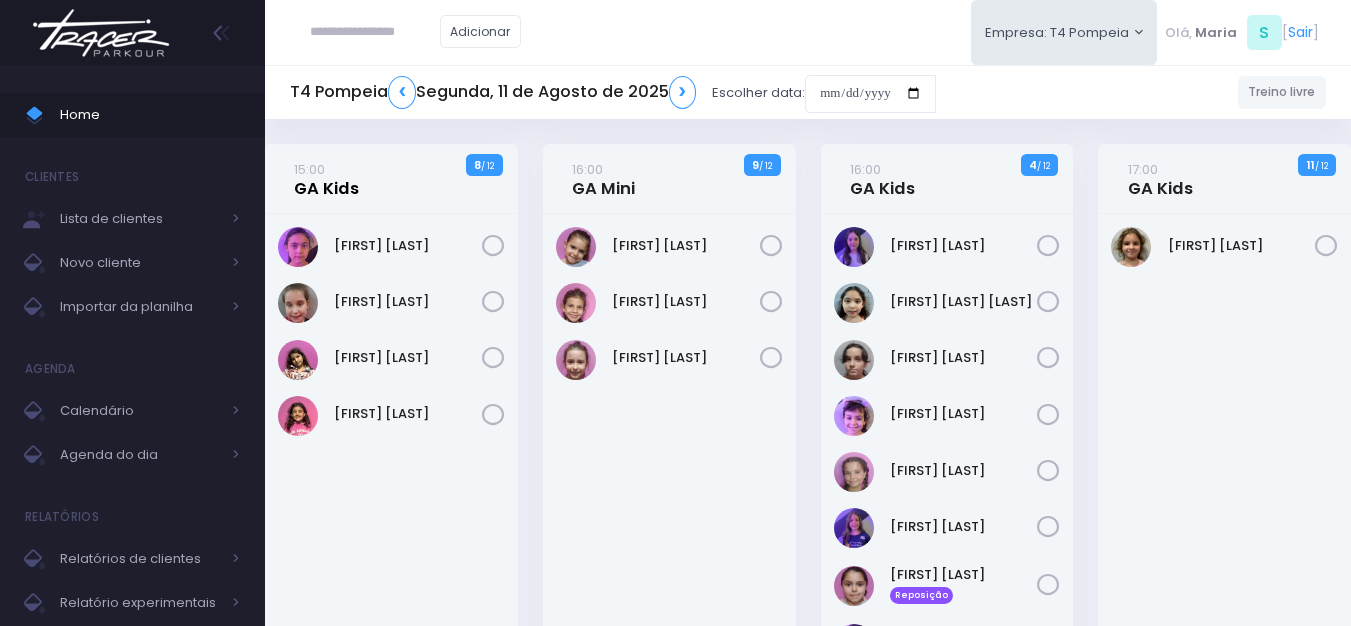 click on "[TIME] GA Kids" at bounding box center [326, 179] 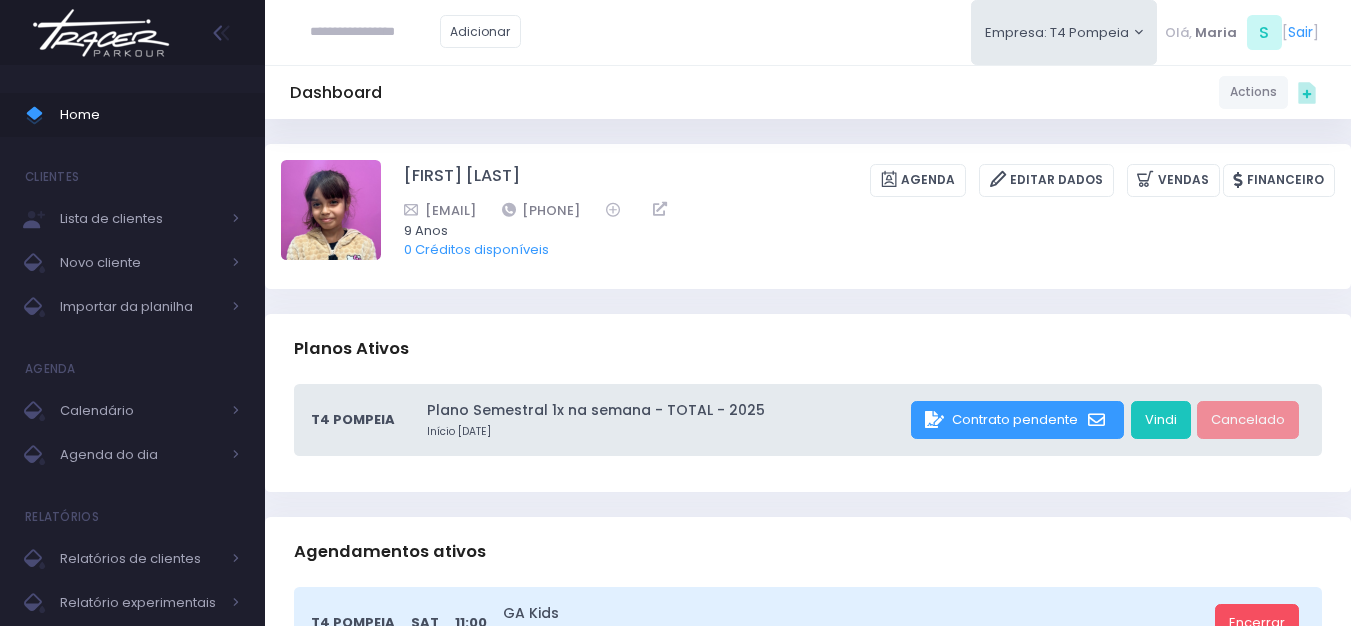 scroll, scrollTop: 0, scrollLeft: 0, axis: both 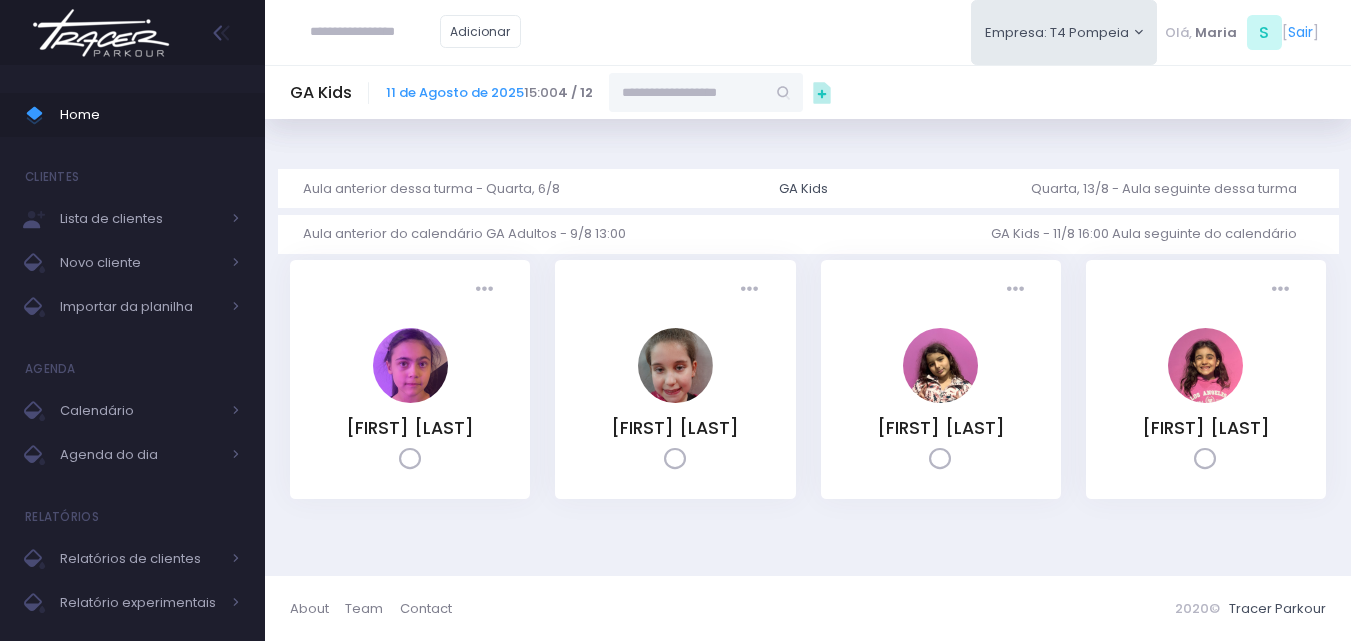 click at bounding box center [687, 92] 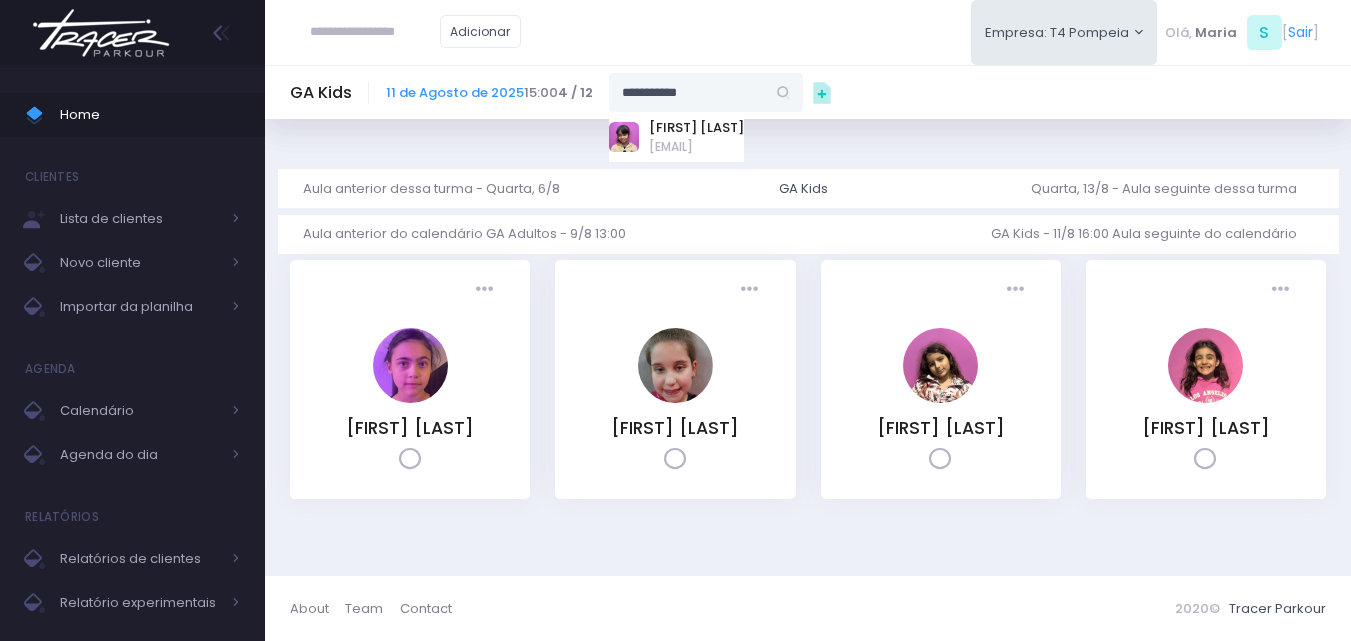 click on "debgomezlopes@gmail.com" at bounding box center (696, 147) 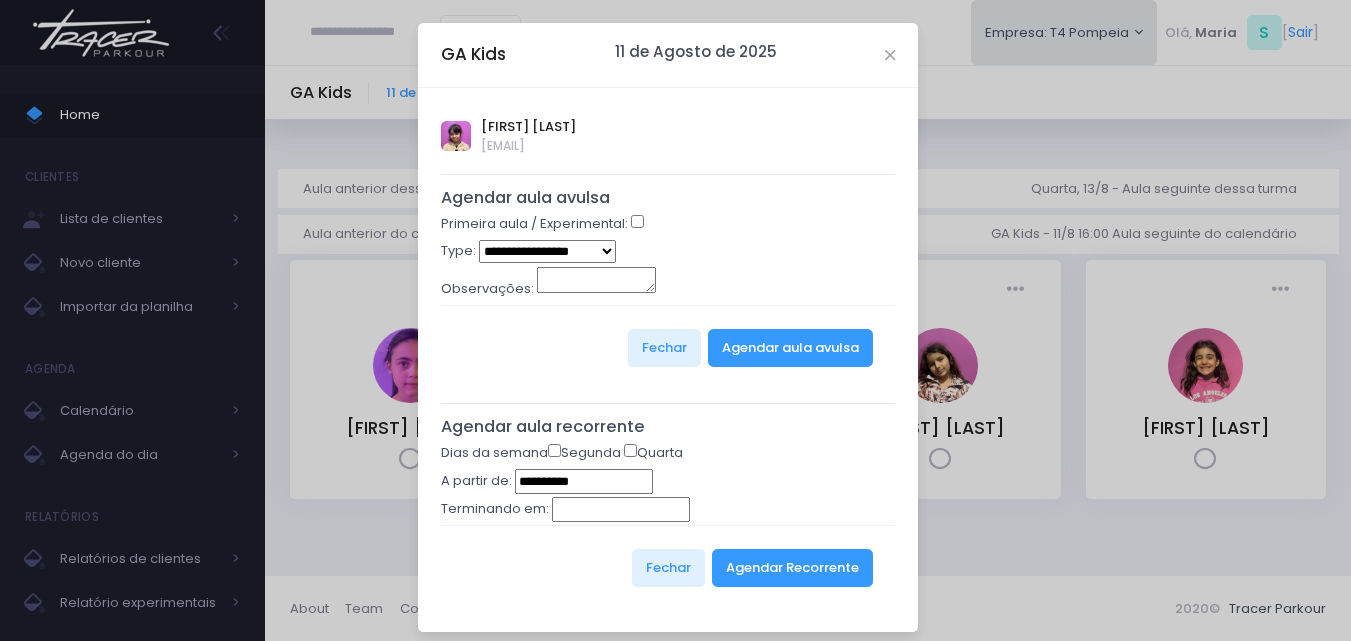 type on "**********" 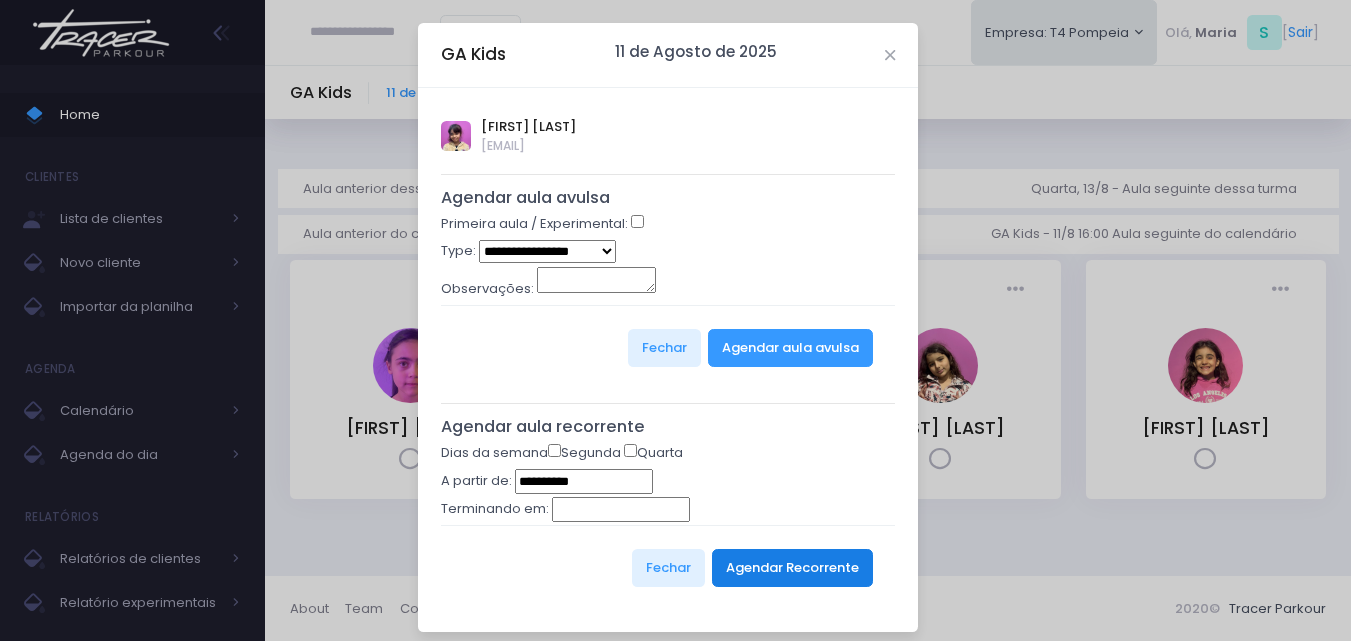 click on "Agendar Recorrente" at bounding box center [792, 568] 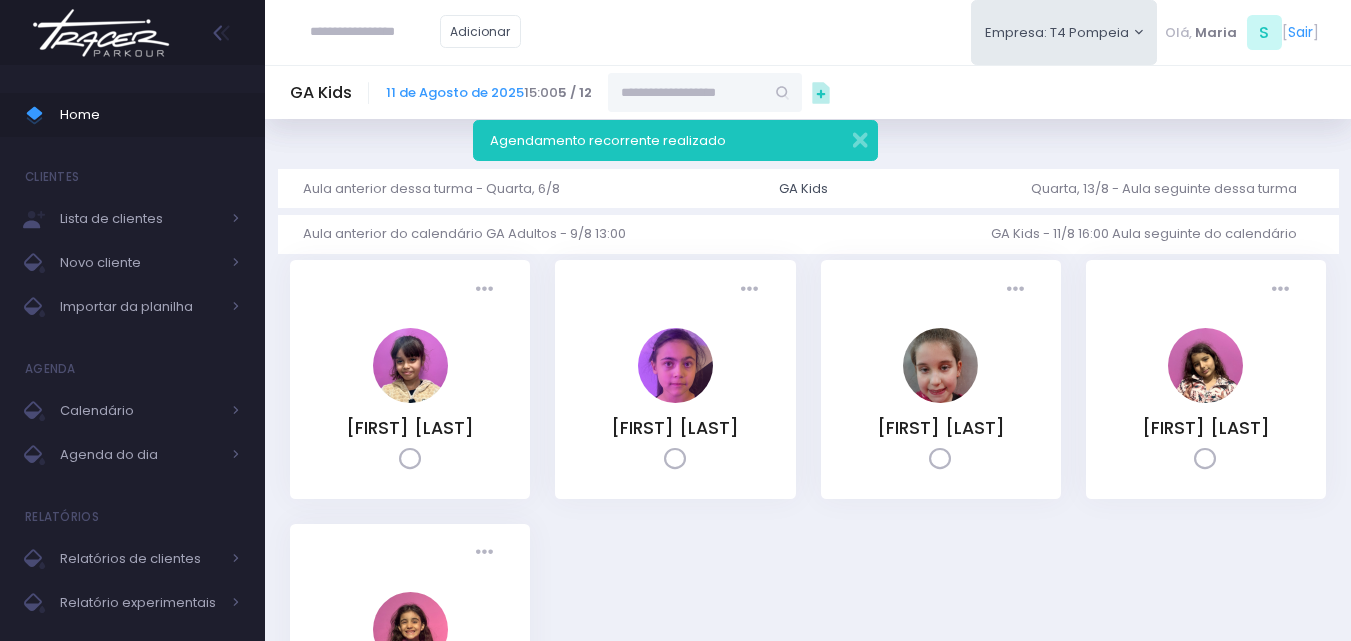 scroll, scrollTop: 0, scrollLeft: 0, axis: both 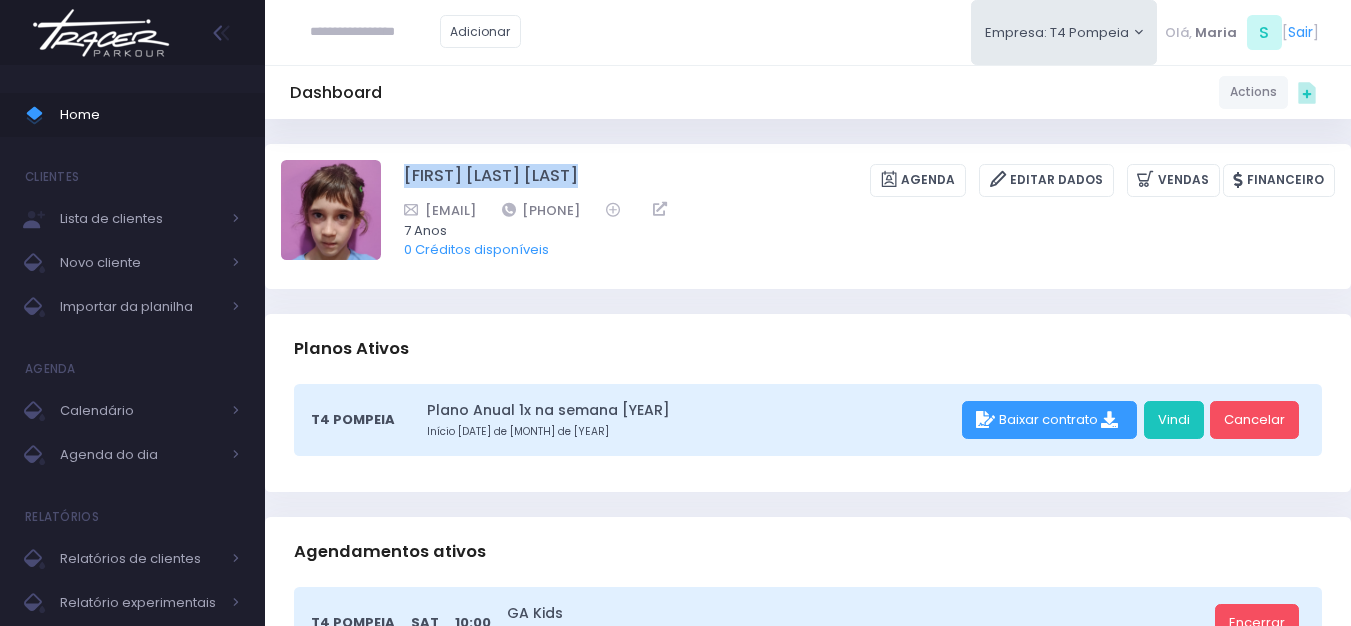 drag, startPoint x: 640, startPoint y: 175, endPoint x: 390, endPoint y: 177, distance: 250.008 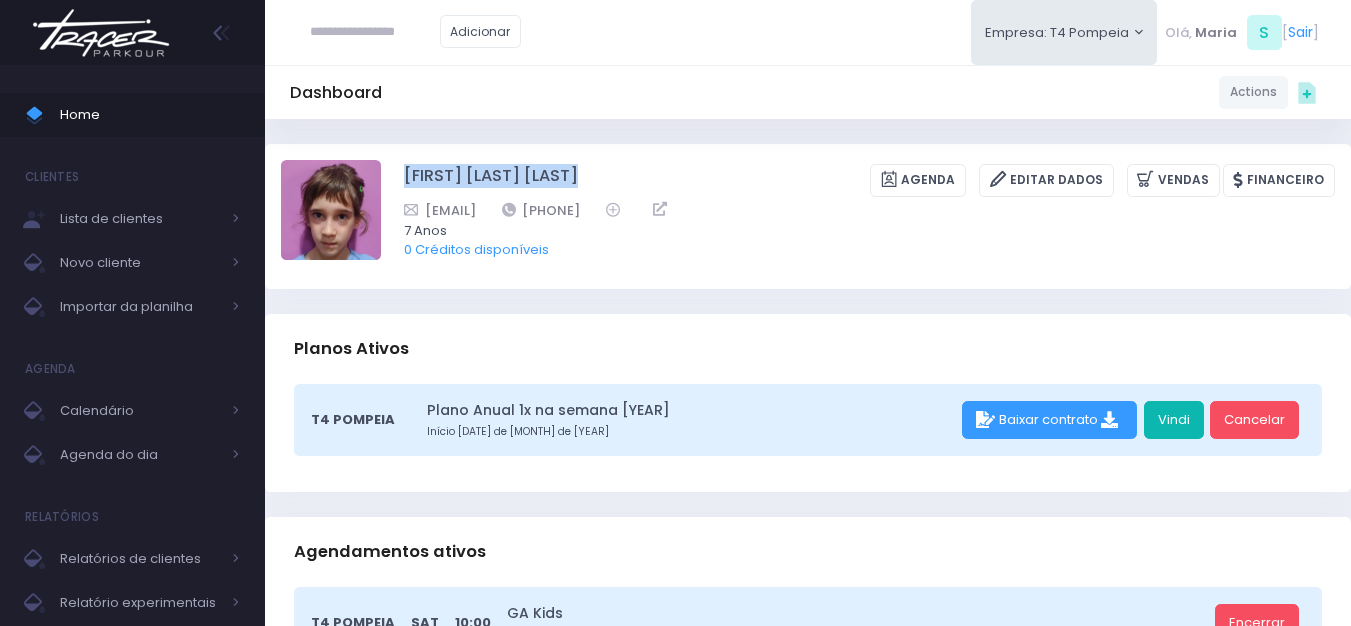 click on "Vindi" at bounding box center (1174, 420) 